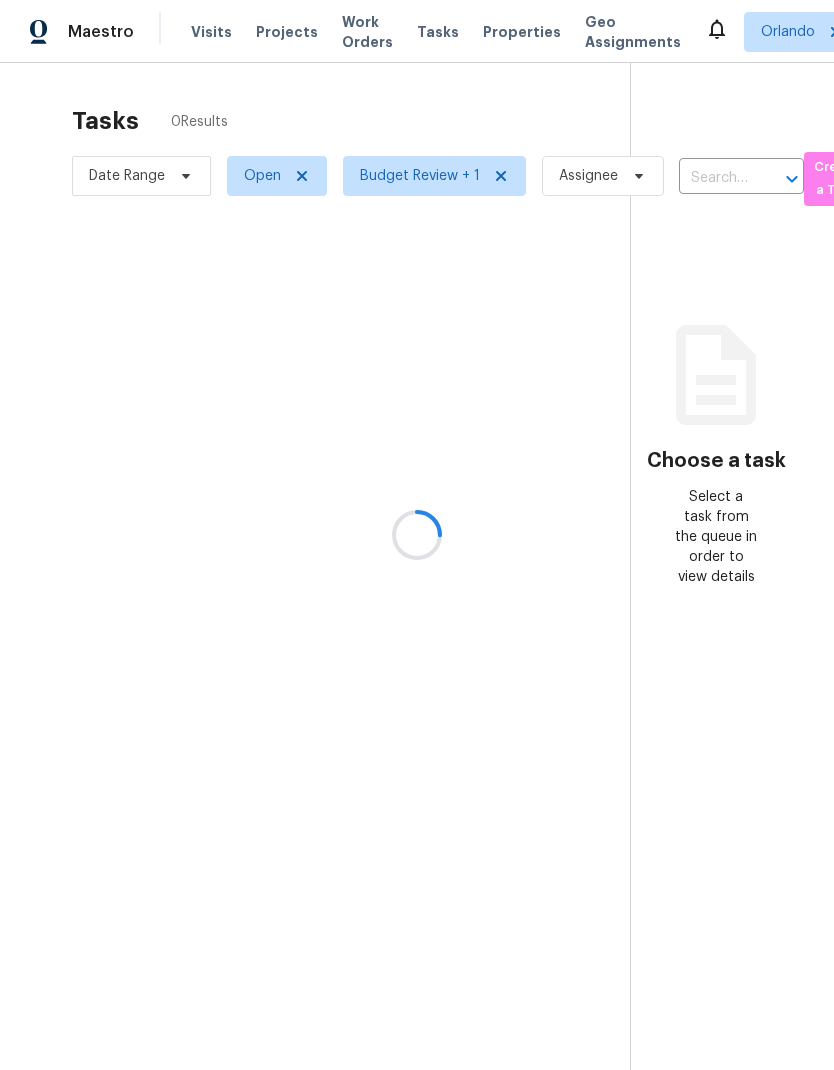scroll, scrollTop: 0, scrollLeft: 0, axis: both 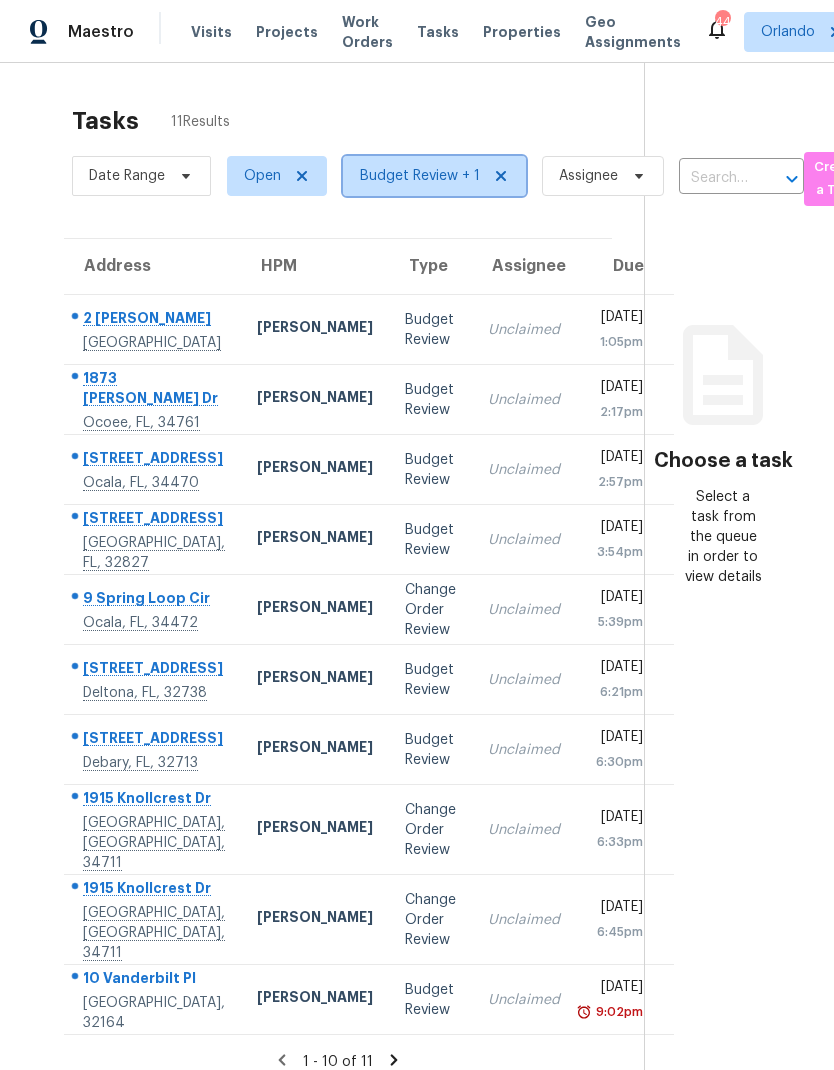 click on "Budget Review + 1" at bounding box center (420, 176) 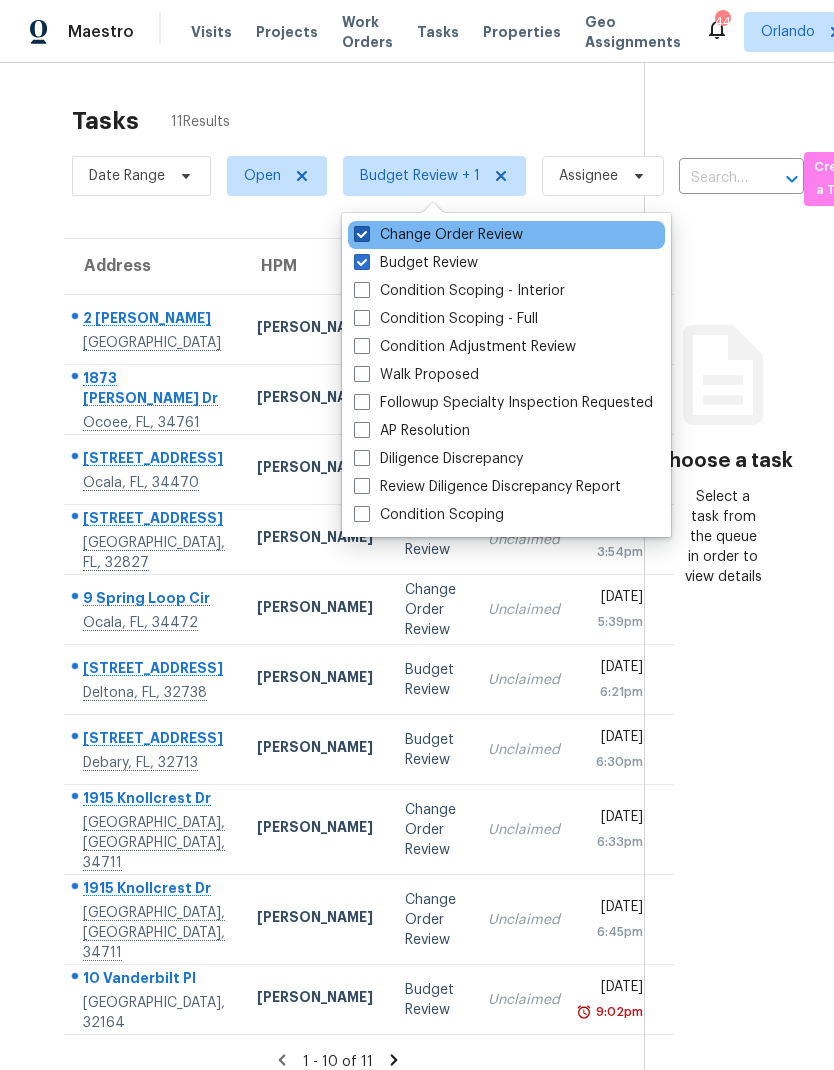 click at bounding box center (362, 234) 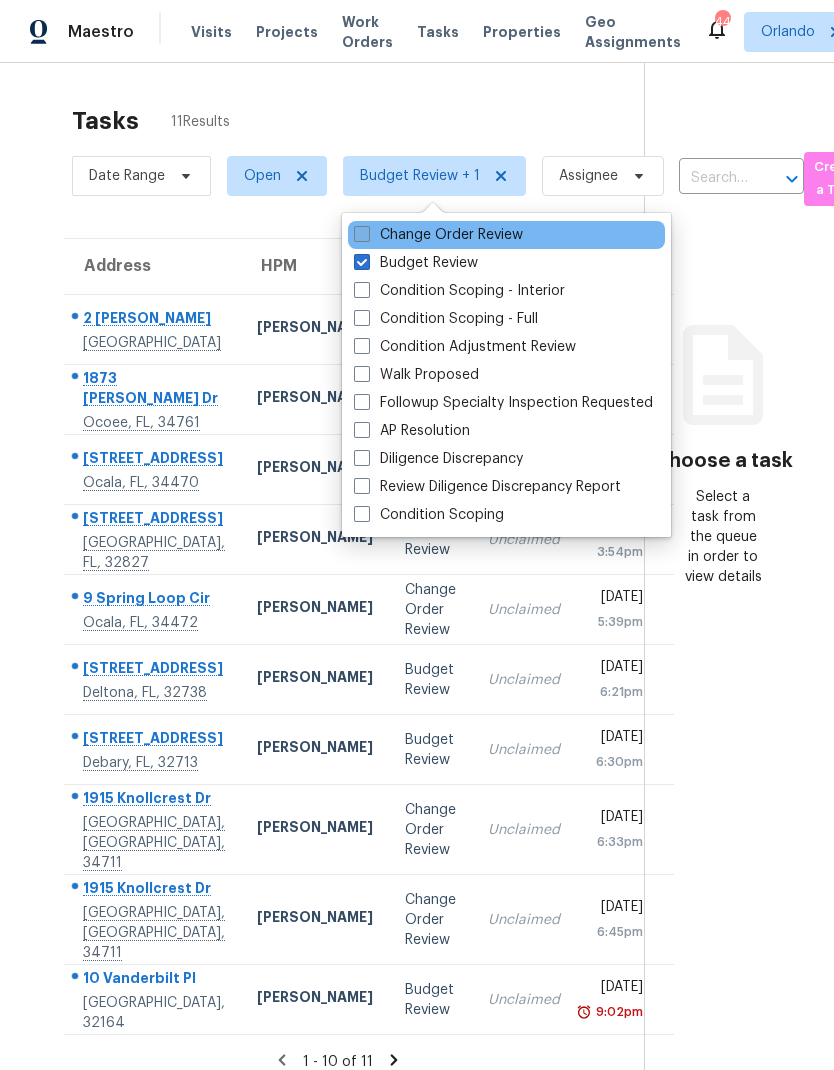 checkbox on "false" 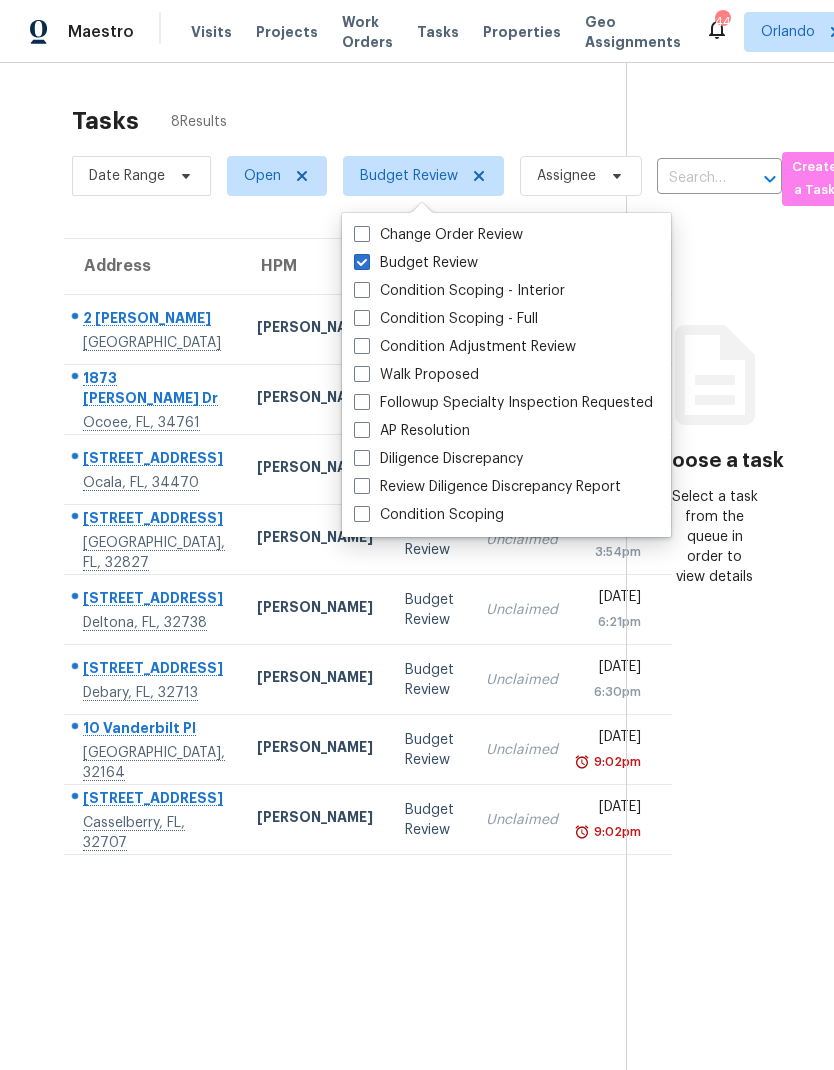 click on "Tasks 8  Results" at bounding box center [349, 121] 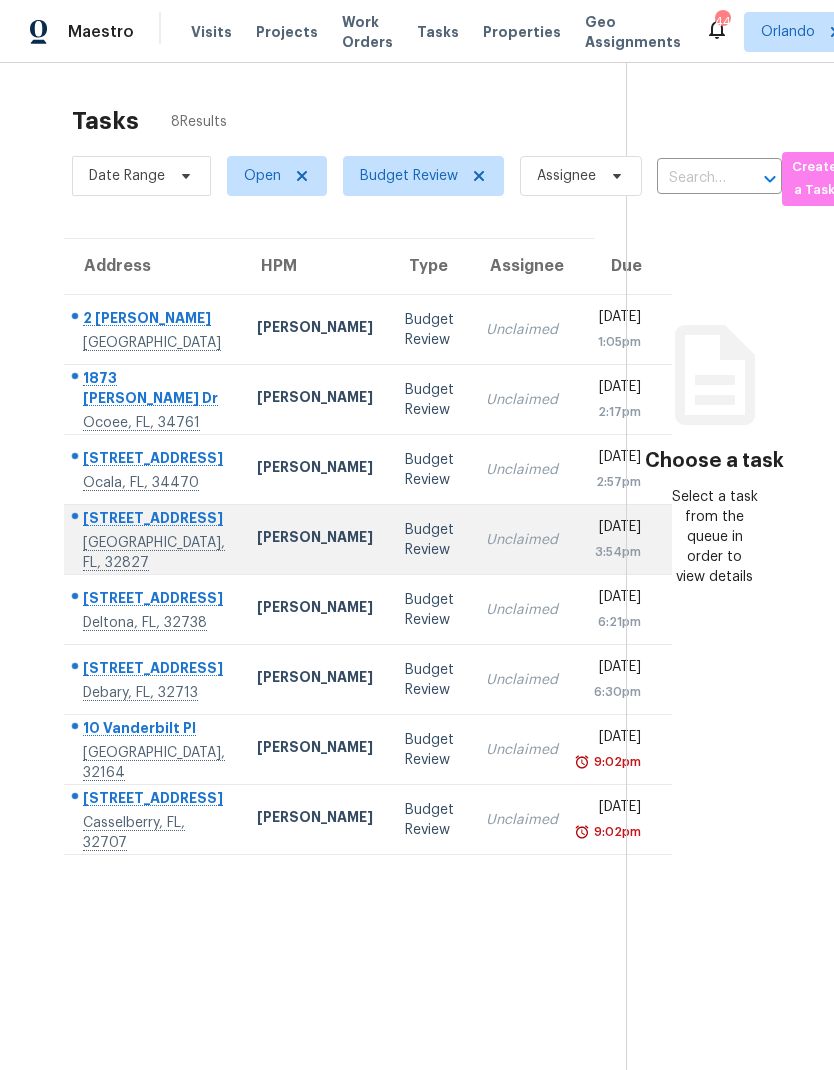 click on "7873 Dausset St" at bounding box center (154, 520) 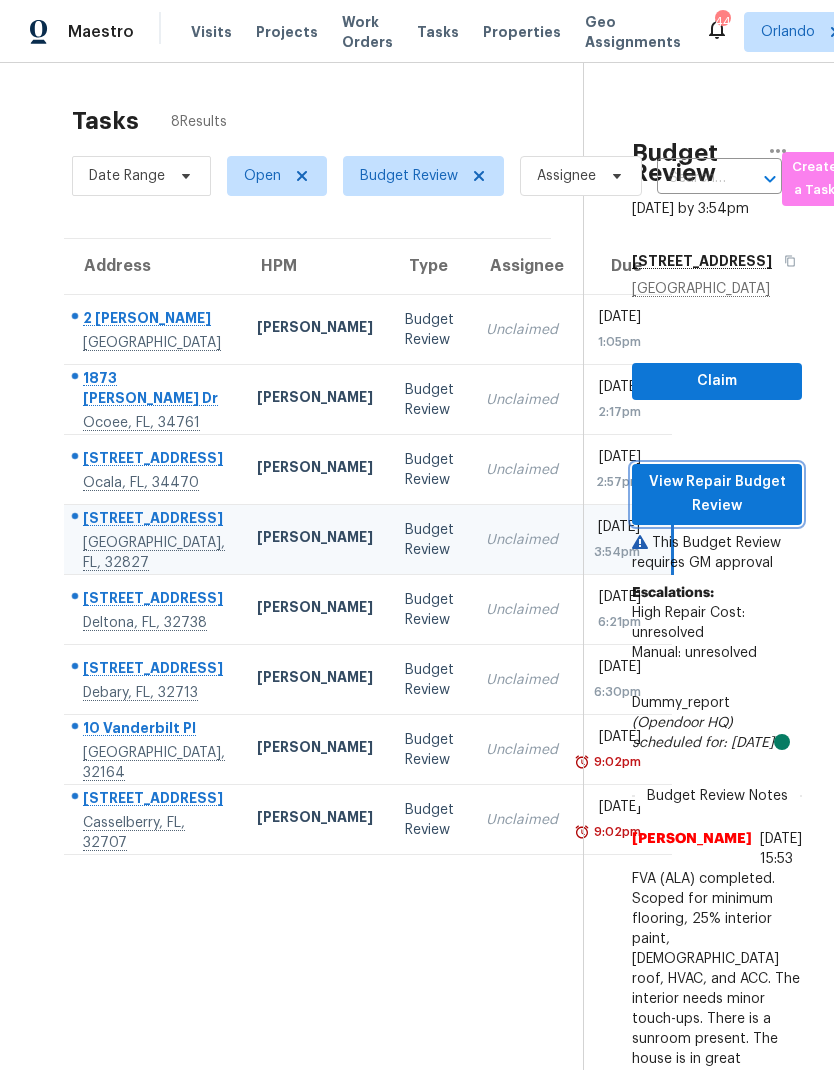 click on "View Repair Budget Review" at bounding box center [717, 494] 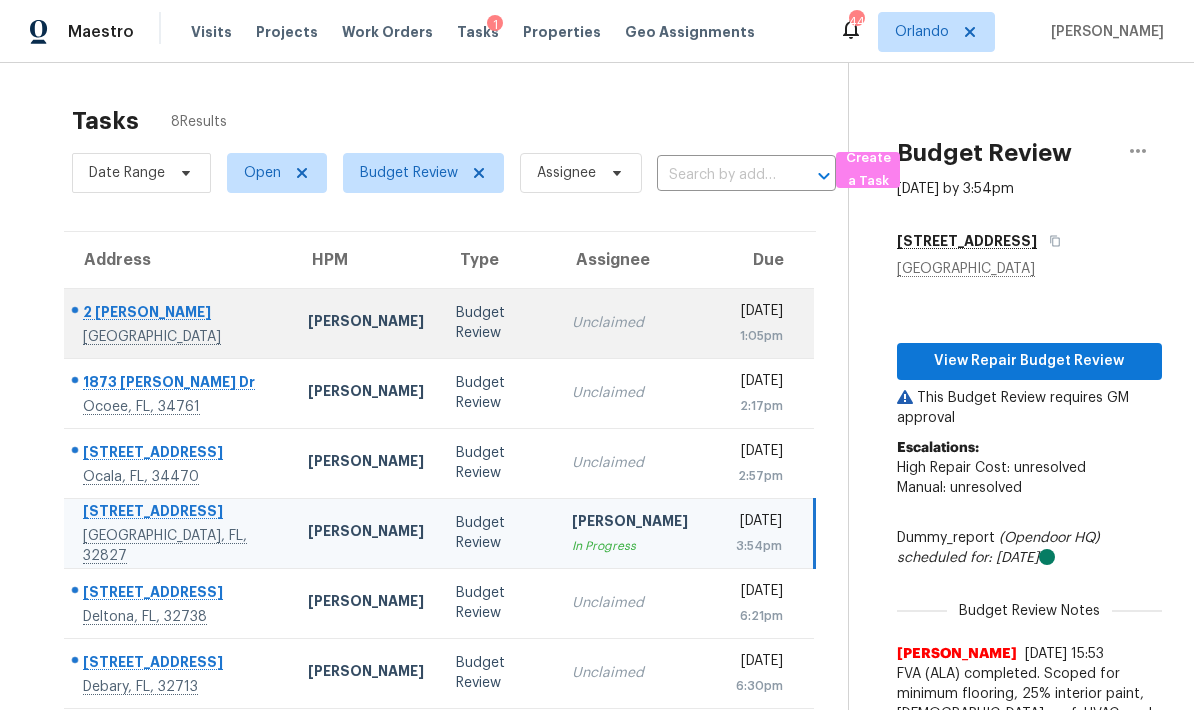 click on "Carl Biederman" at bounding box center (366, 323) 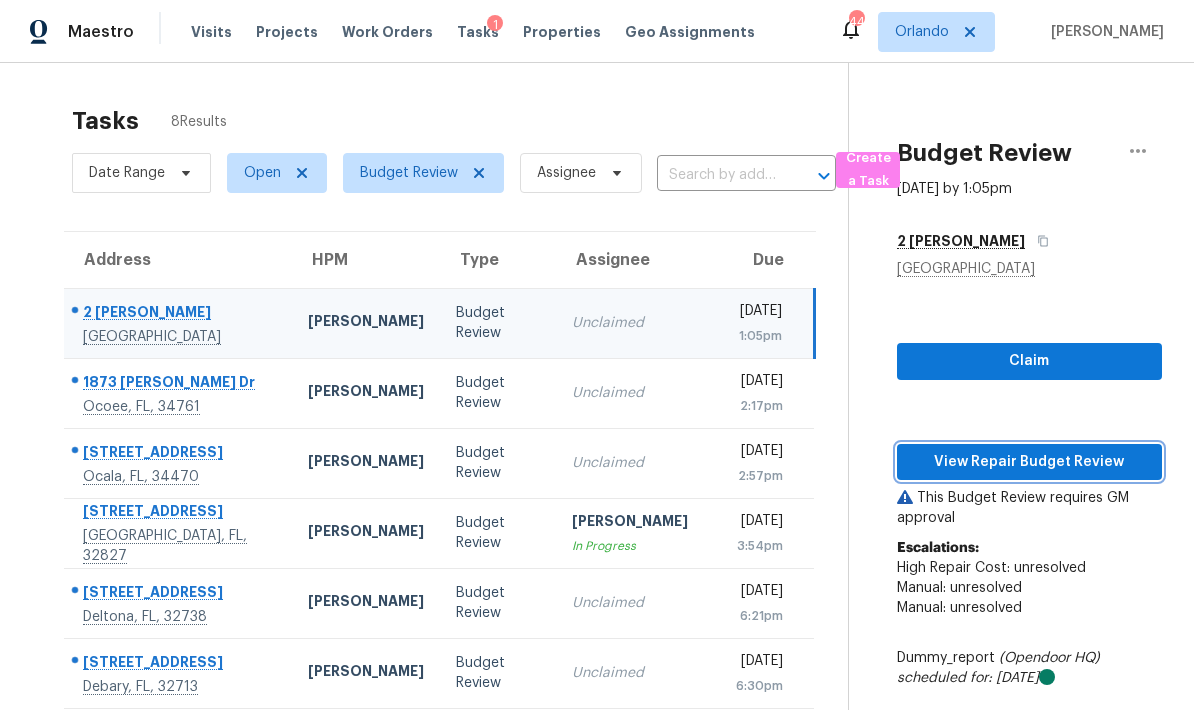 click on "View Repair Budget Review" at bounding box center [1029, 462] 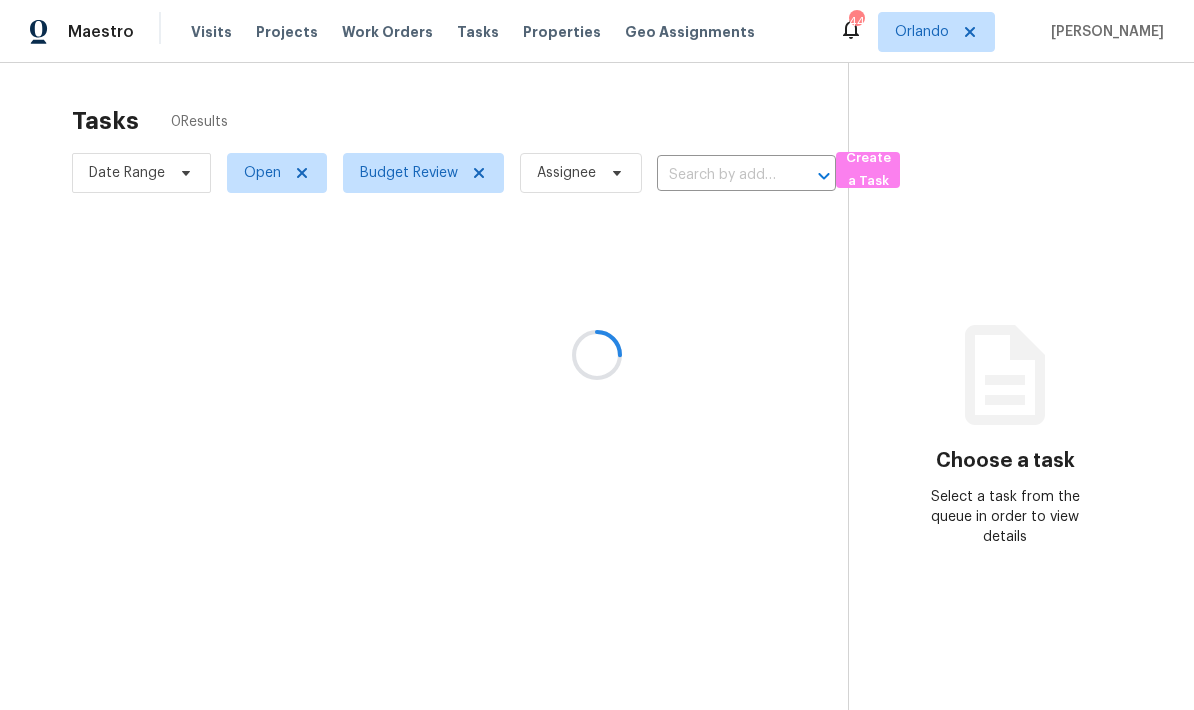 scroll, scrollTop: 0, scrollLeft: 0, axis: both 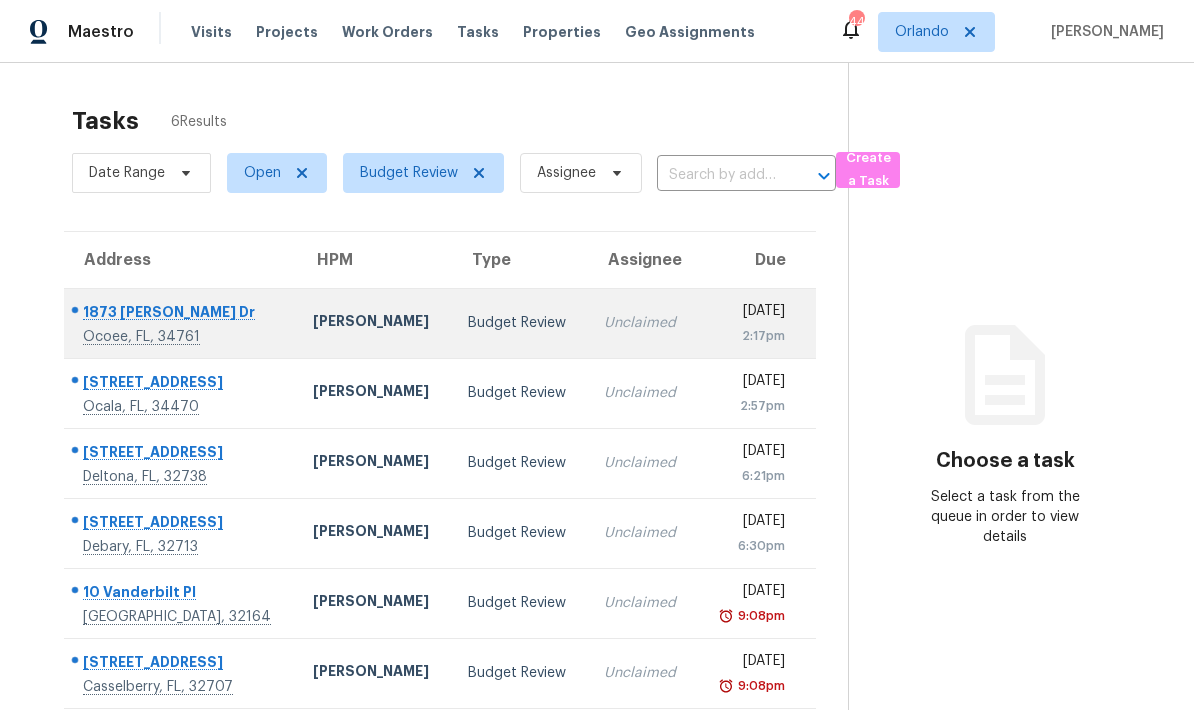 click on "[PERSON_NAME]" at bounding box center (374, 323) 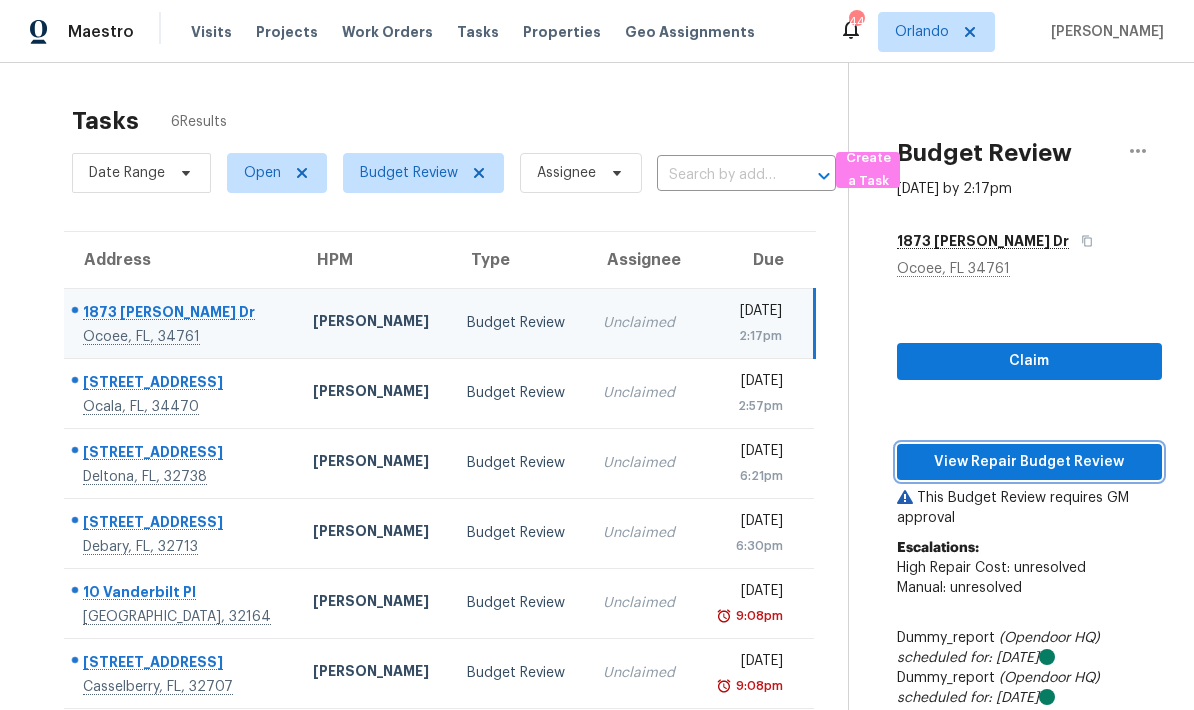 click on "View Repair Budget Review" at bounding box center (1029, 462) 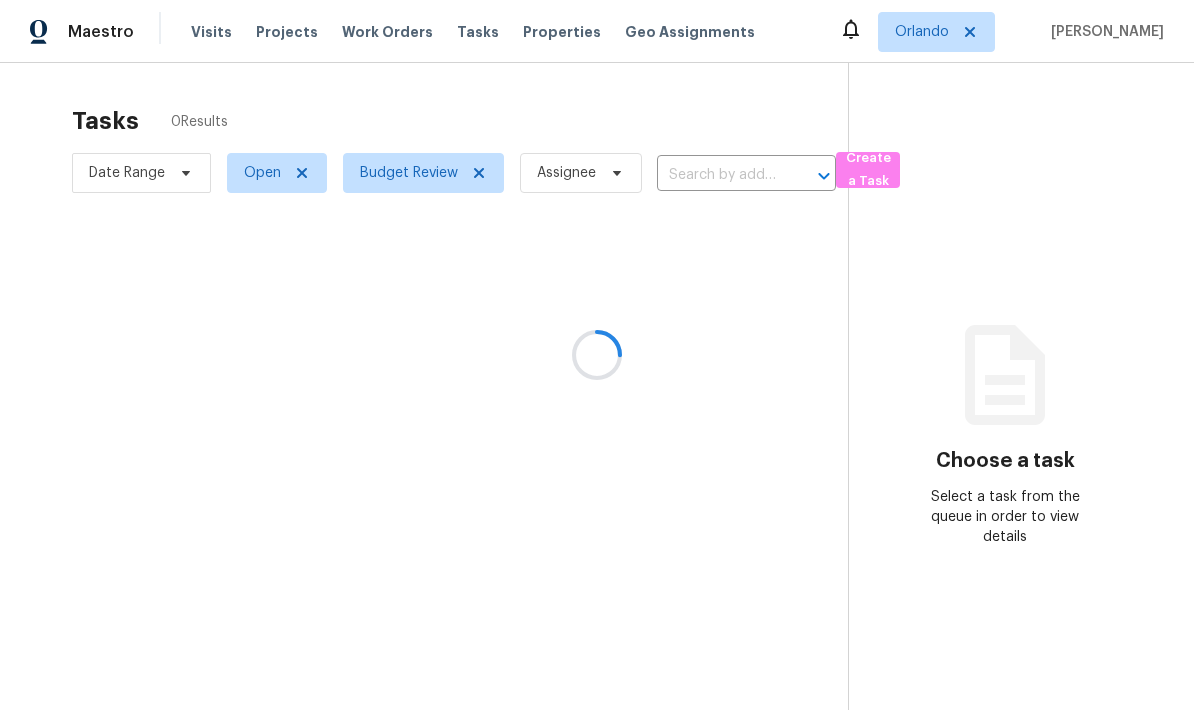 scroll, scrollTop: 0, scrollLeft: 0, axis: both 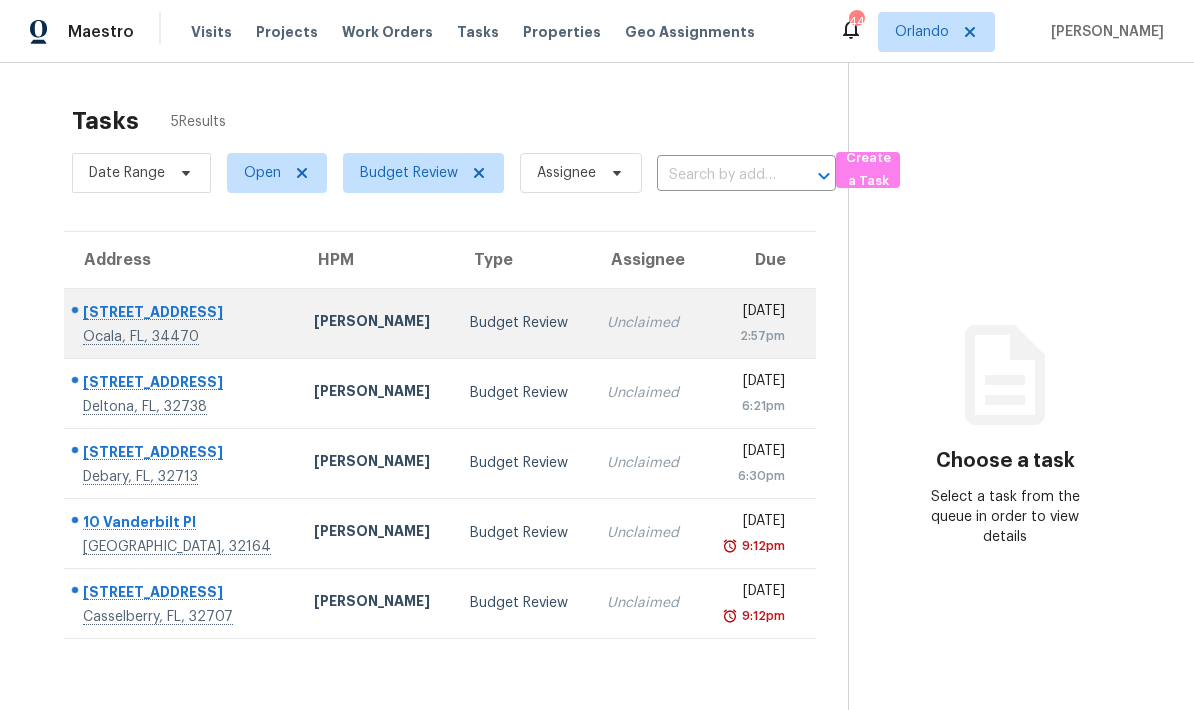 click on "[PERSON_NAME]" at bounding box center (376, 323) 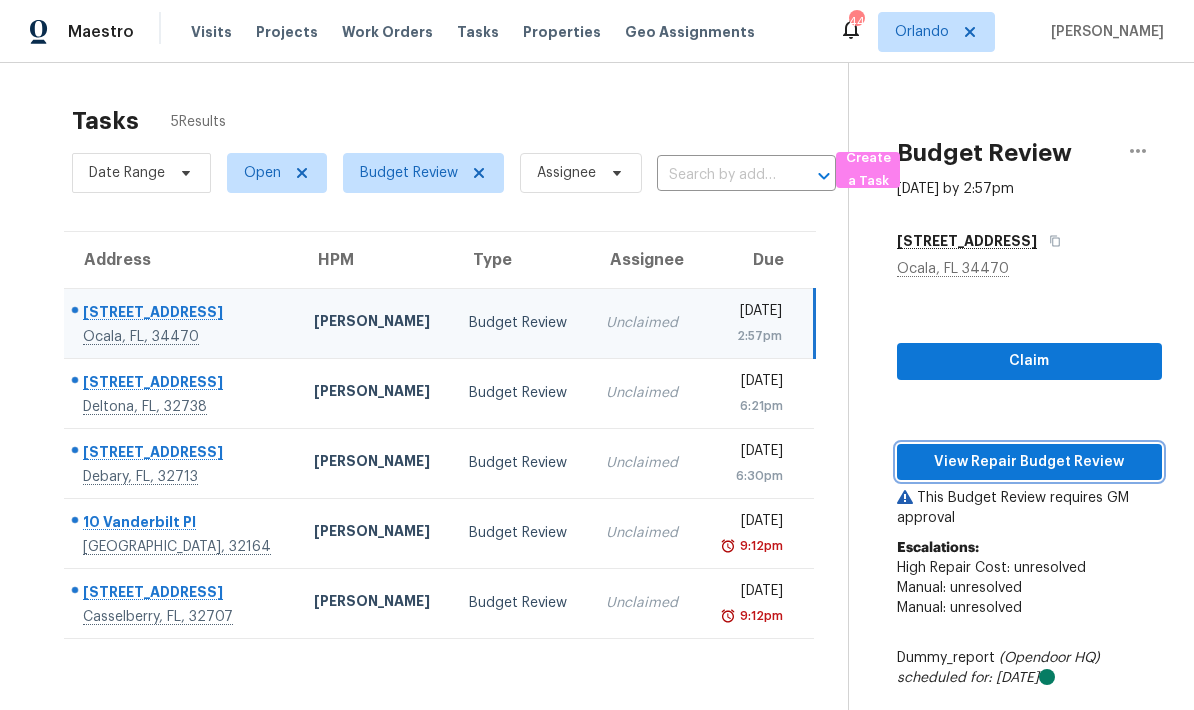 click on "View Repair Budget Review" at bounding box center [1029, 462] 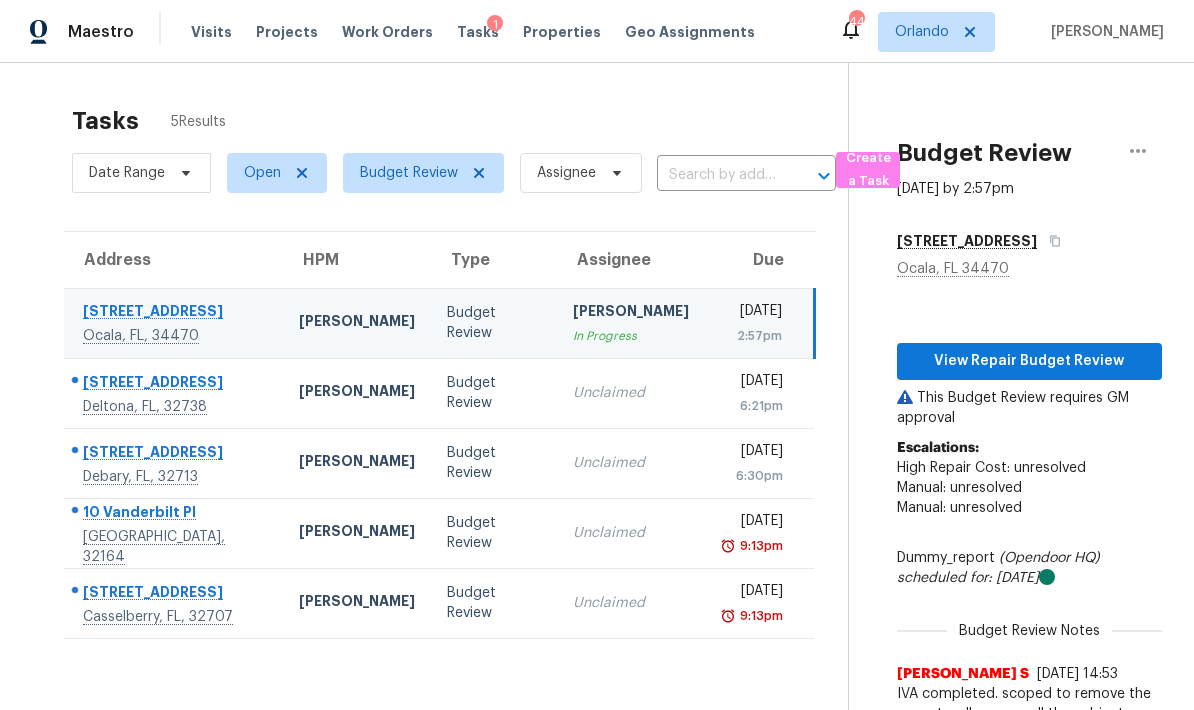 click on "[PERSON_NAME]" at bounding box center [357, 393] 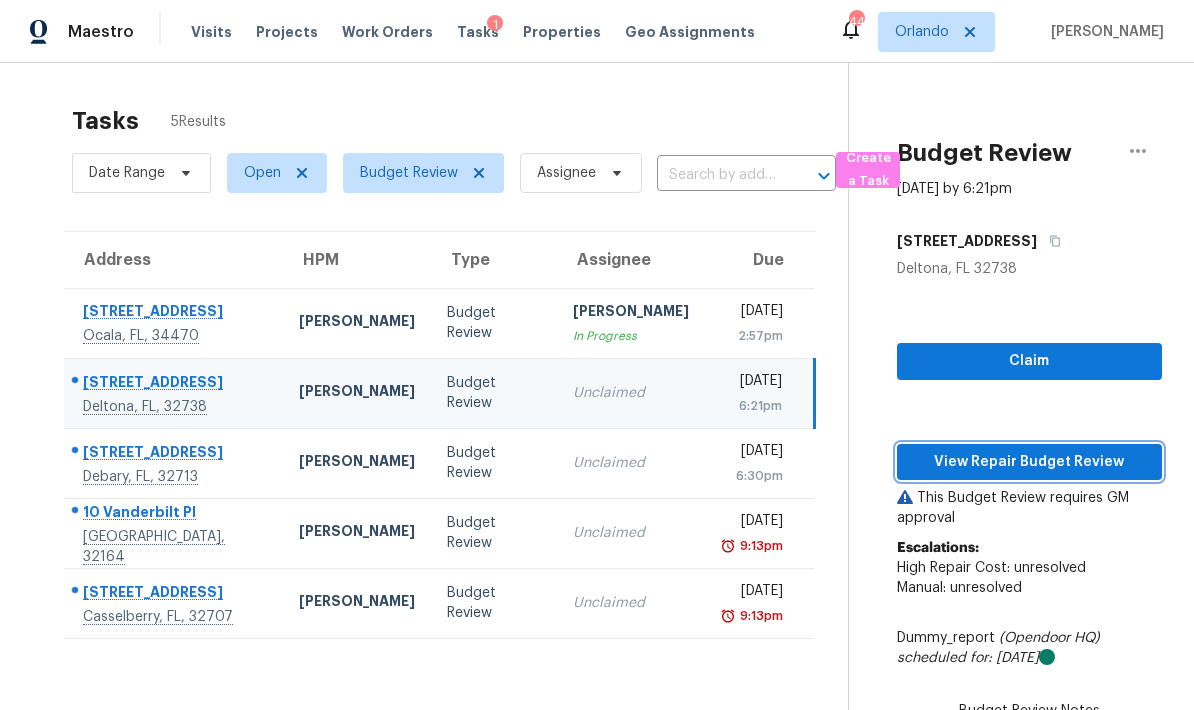 click on "View Repair Budget Review" at bounding box center [1029, 462] 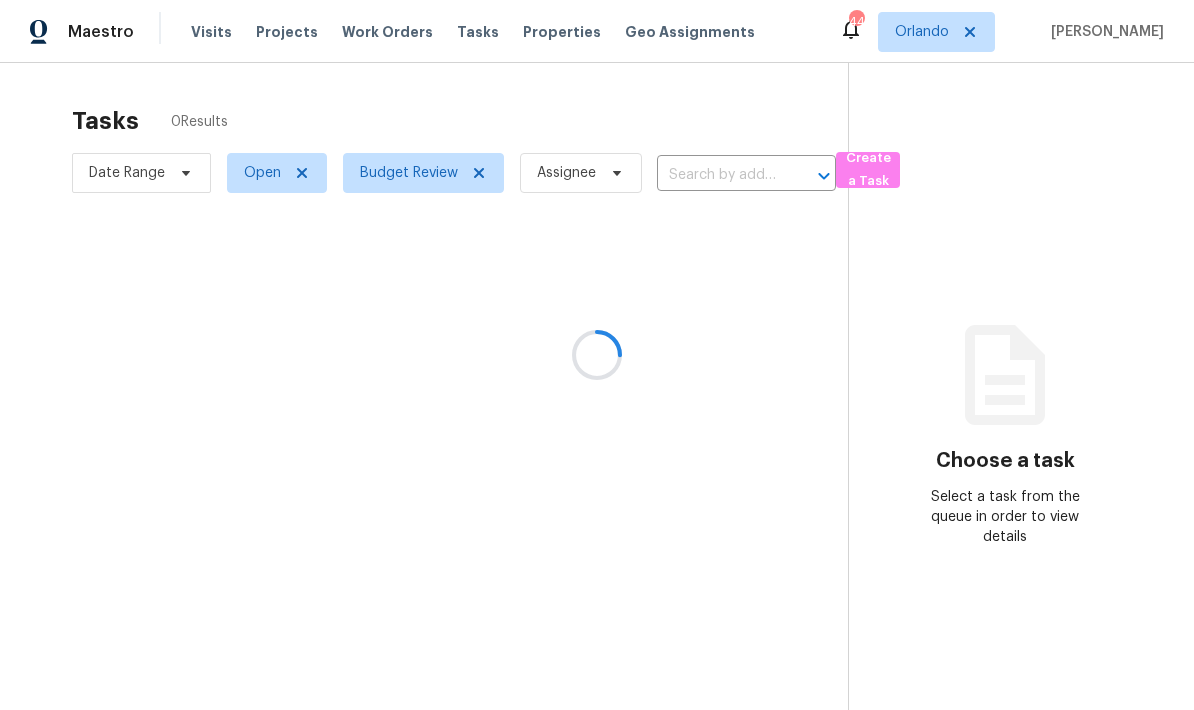 scroll, scrollTop: 0, scrollLeft: 0, axis: both 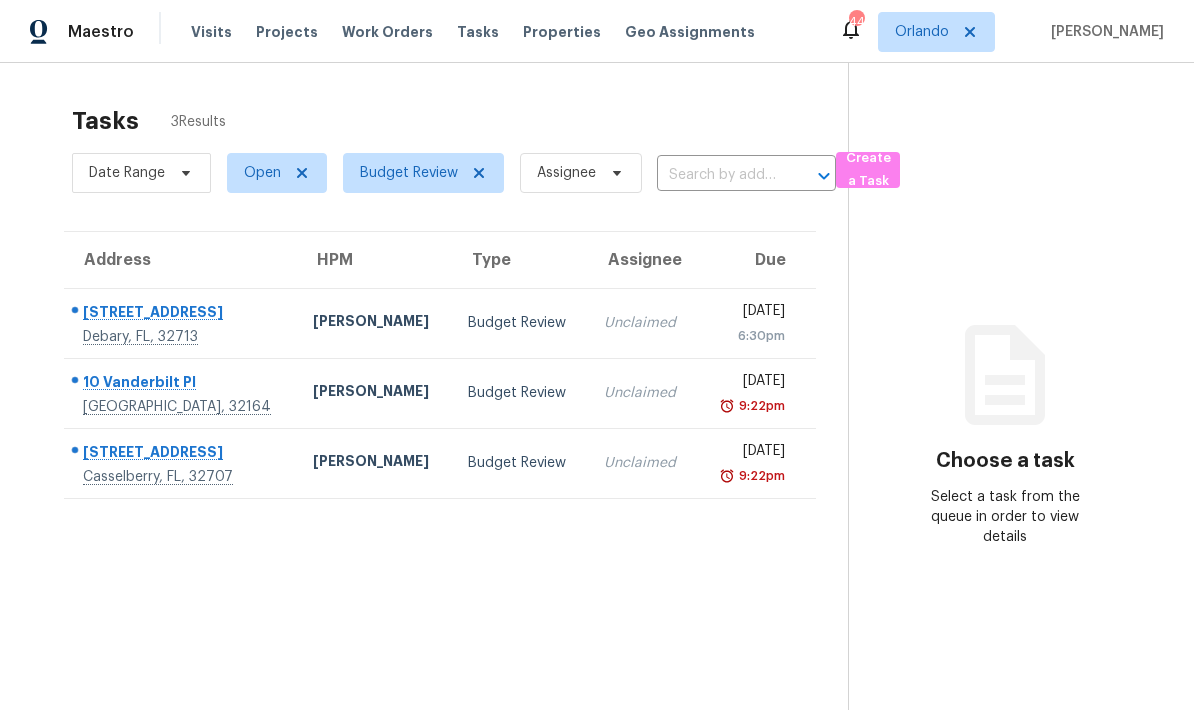 click on "Carl Biederman" at bounding box center [374, 323] 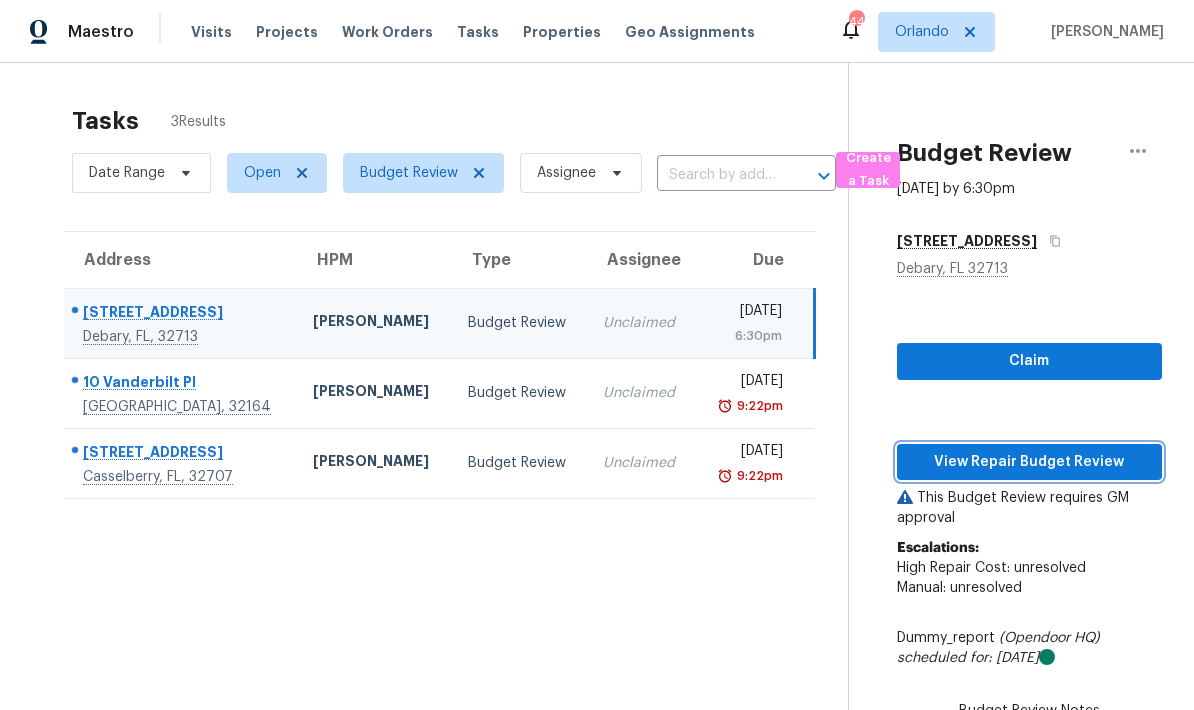 click on "View Repair Budget Review" at bounding box center (1029, 462) 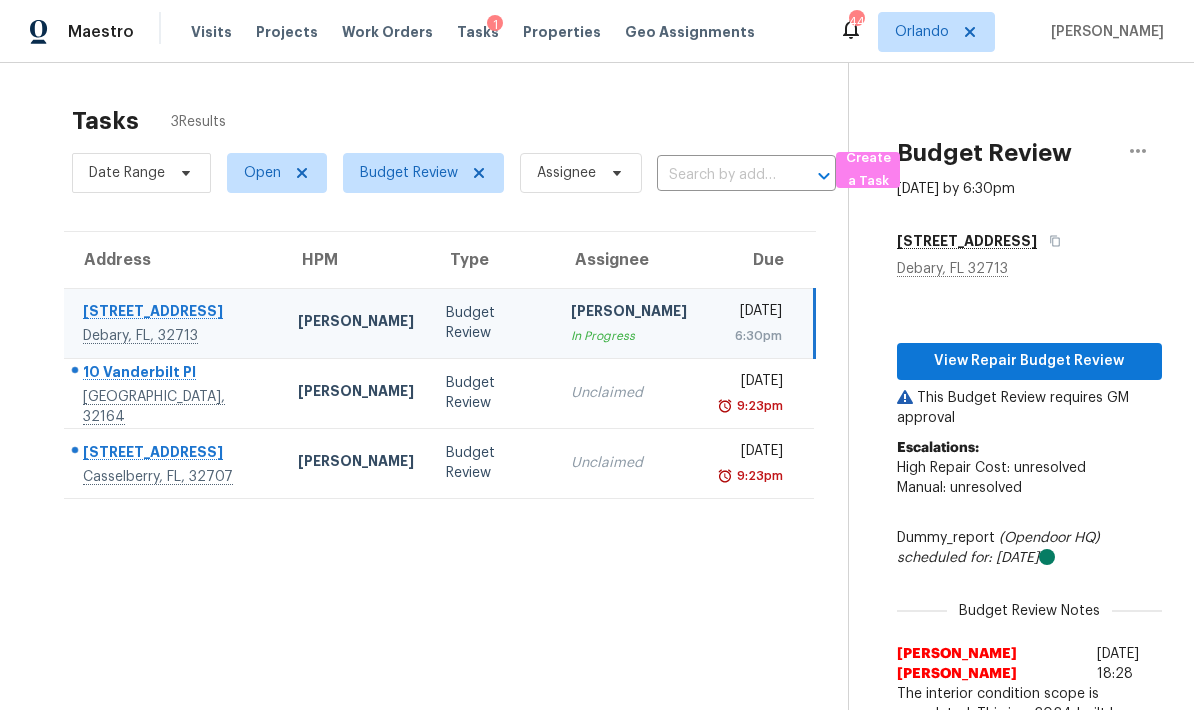 click on "Unclaimed" at bounding box center [629, 393] 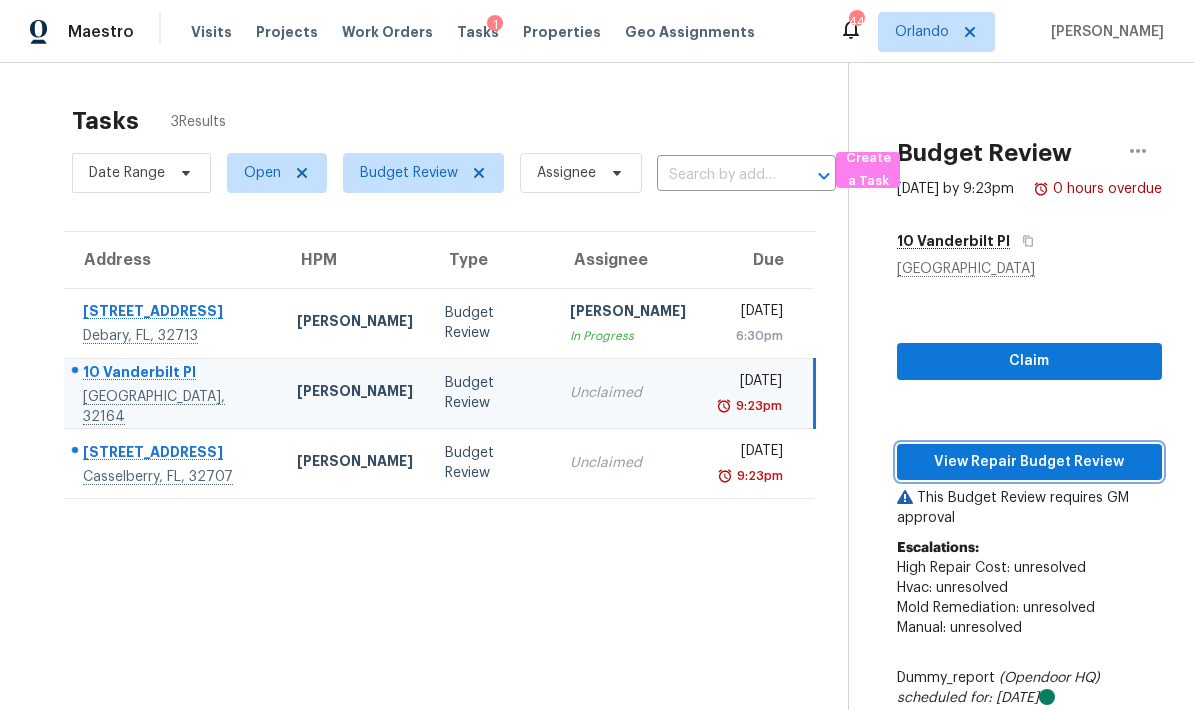 click on "View Repair Budget Review" at bounding box center [1029, 462] 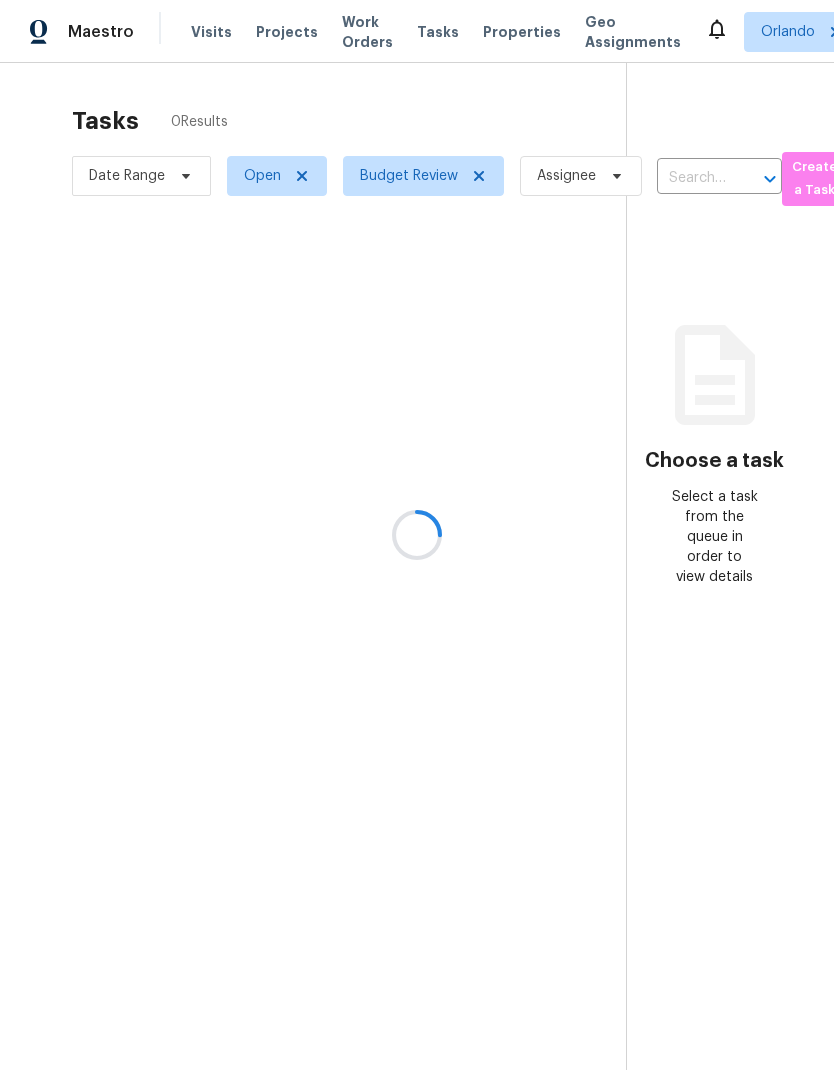scroll, scrollTop: 0, scrollLeft: 0, axis: both 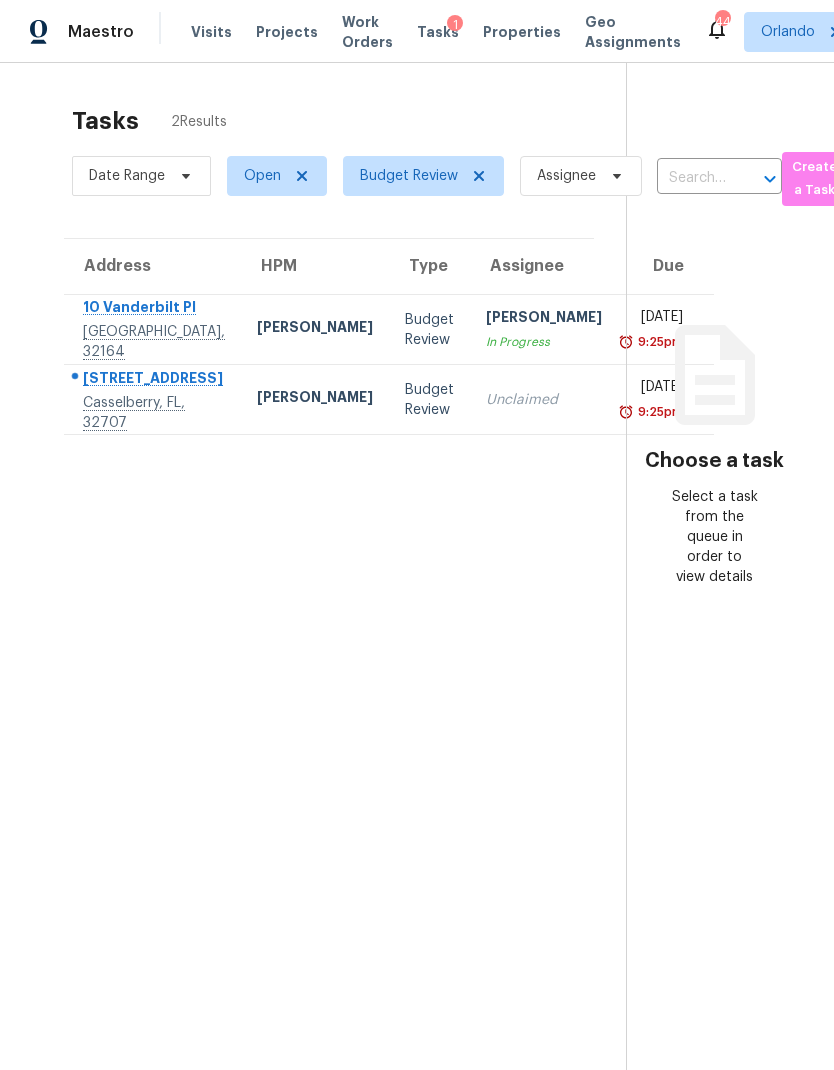click on "[PERSON_NAME]" at bounding box center [315, 399] 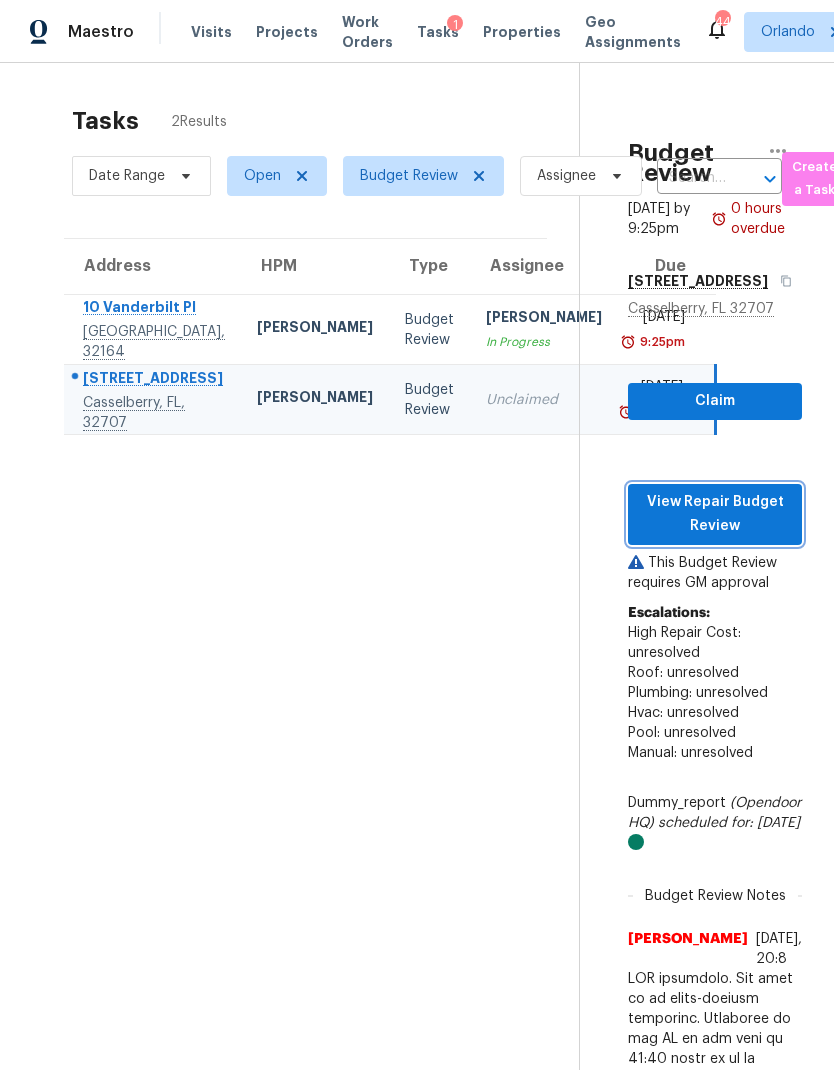 click on "View Repair Budget Review" at bounding box center (715, 514) 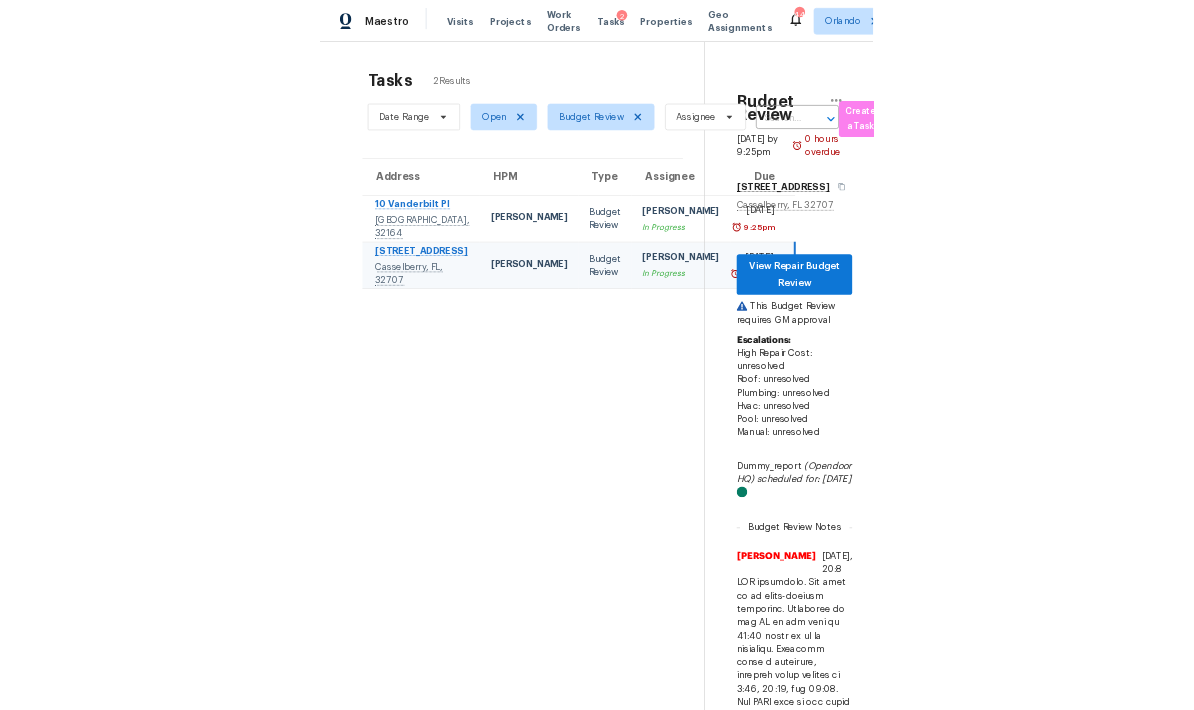 scroll, scrollTop: 0, scrollLeft: 0, axis: both 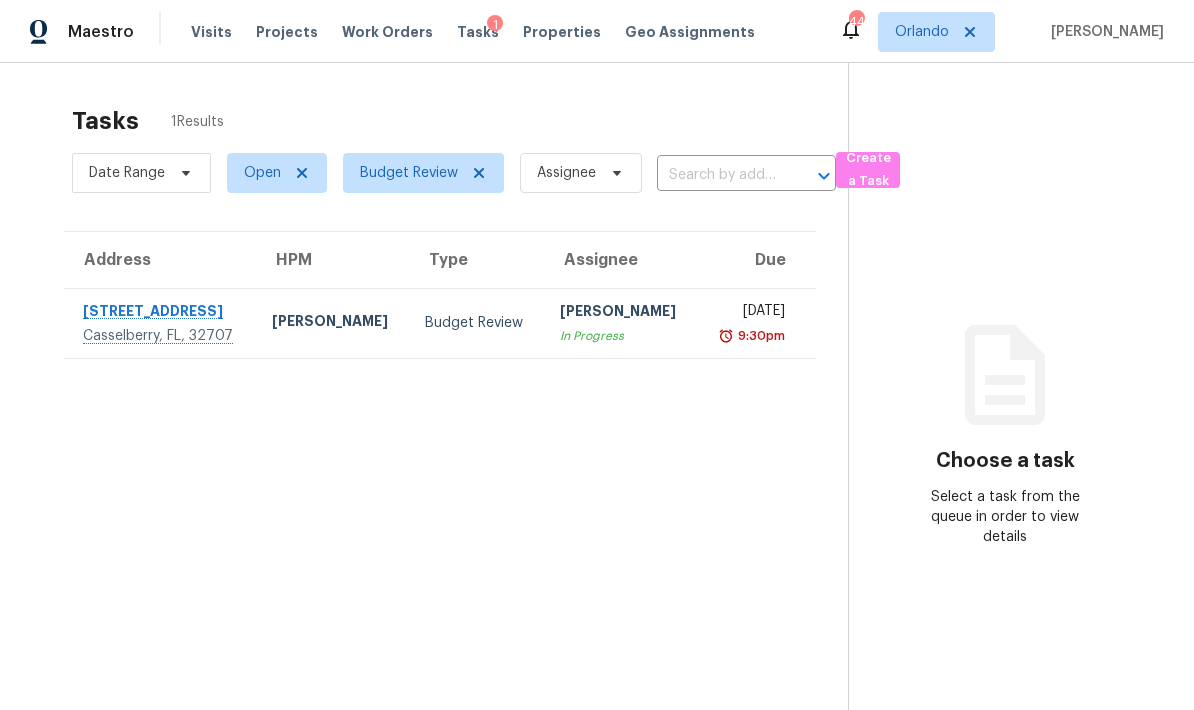 click on "Budget Review" at bounding box center (476, 323) 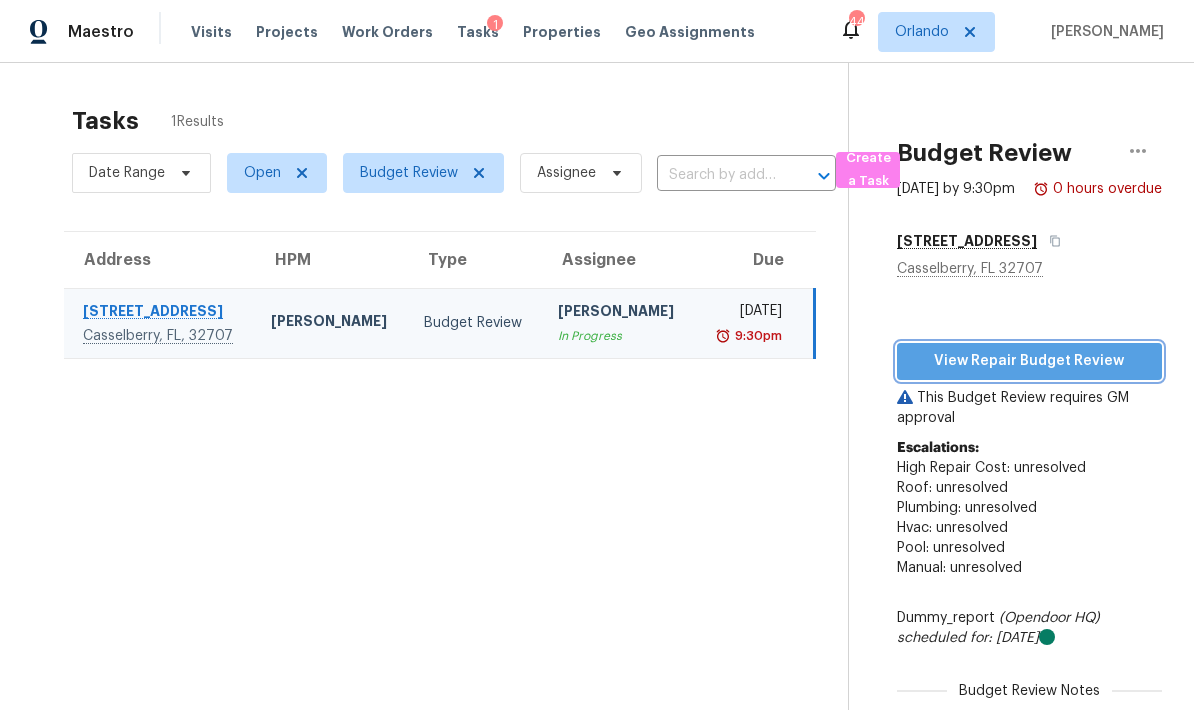 click on "View Repair Budget Review" at bounding box center (1029, 361) 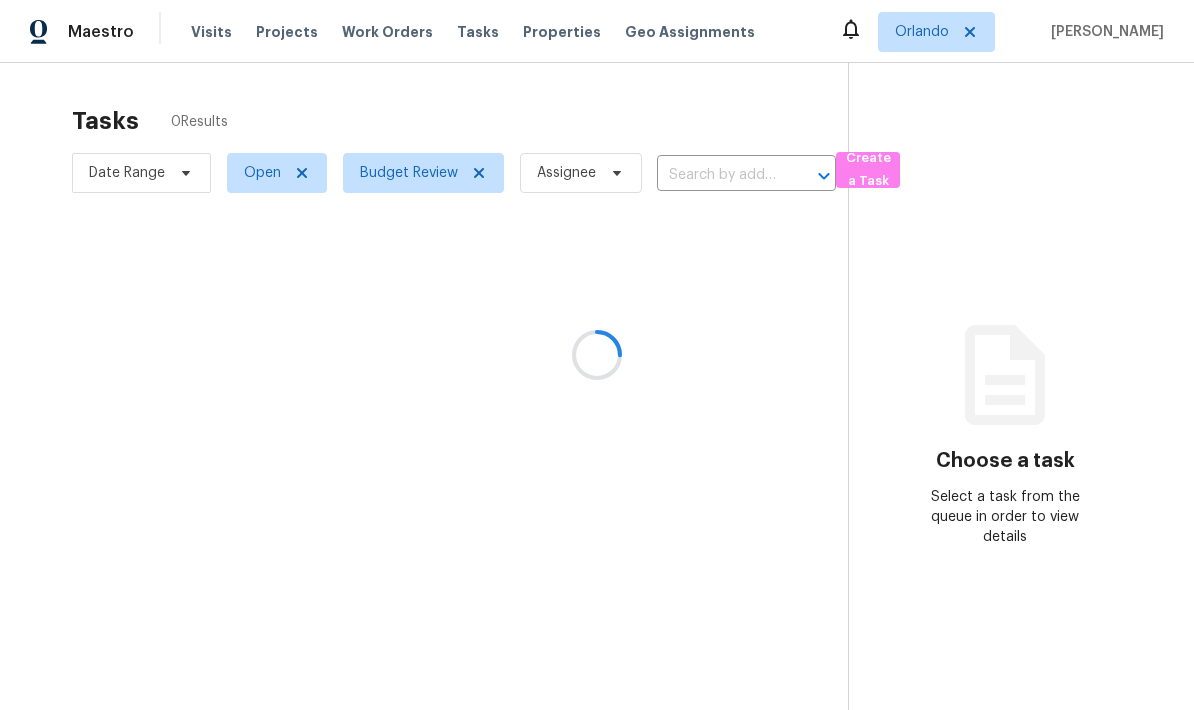 scroll, scrollTop: 0, scrollLeft: 0, axis: both 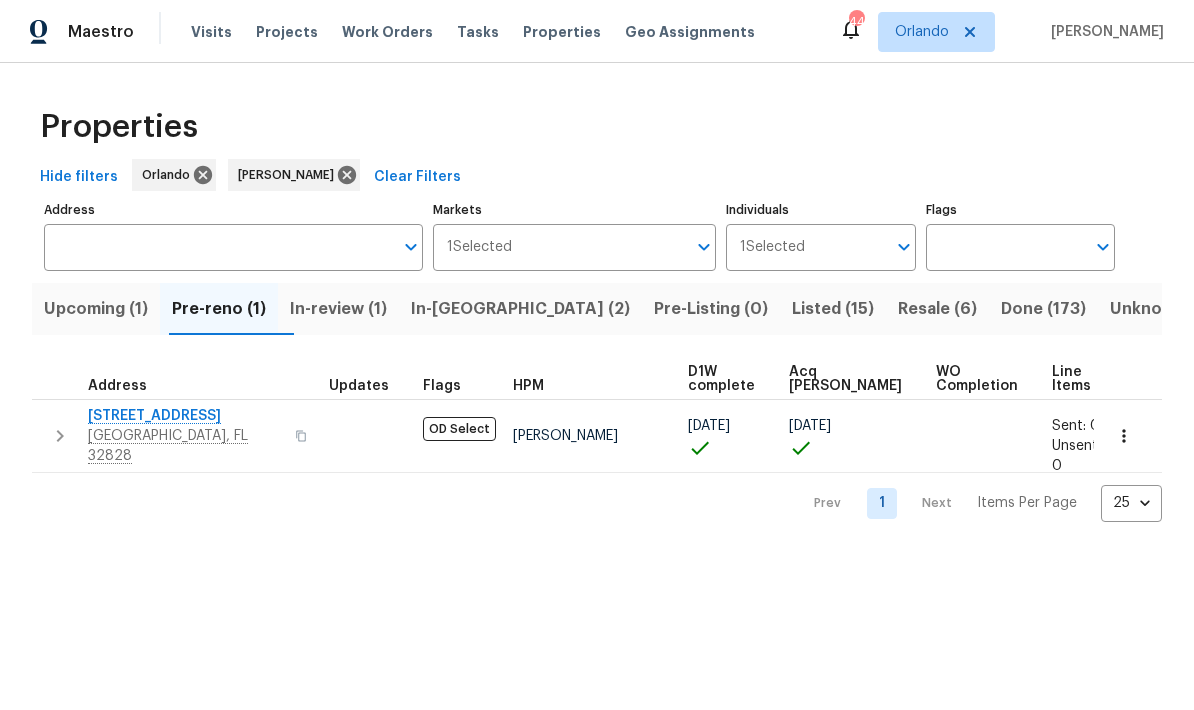 click on "In-reno (2)" at bounding box center (520, 309) 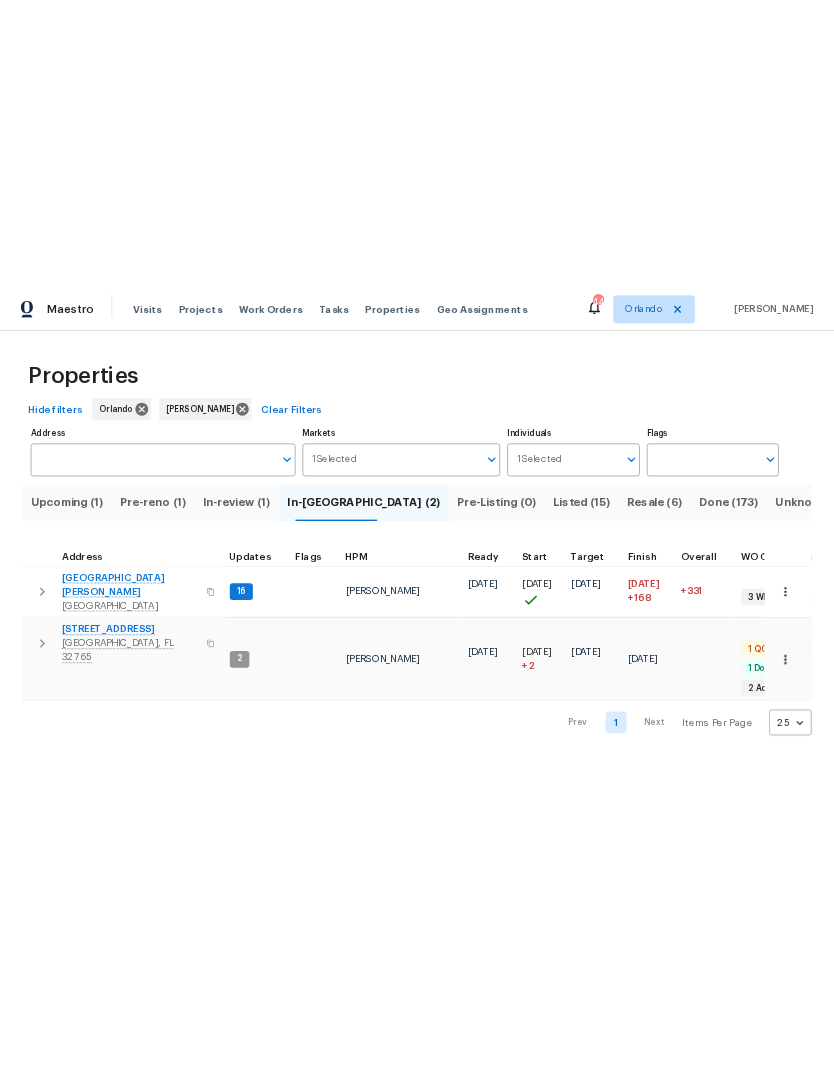 scroll, scrollTop: 0, scrollLeft: 0, axis: both 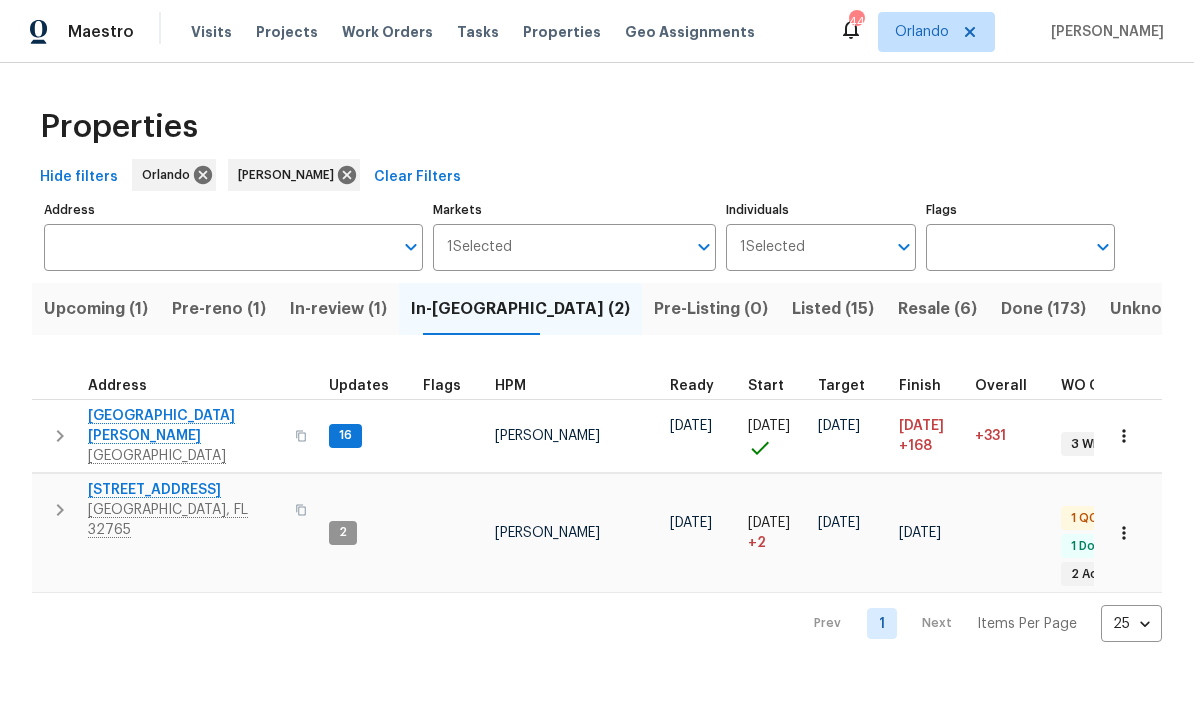 click on "[STREET_ADDRESS]" at bounding box center (185, 490) 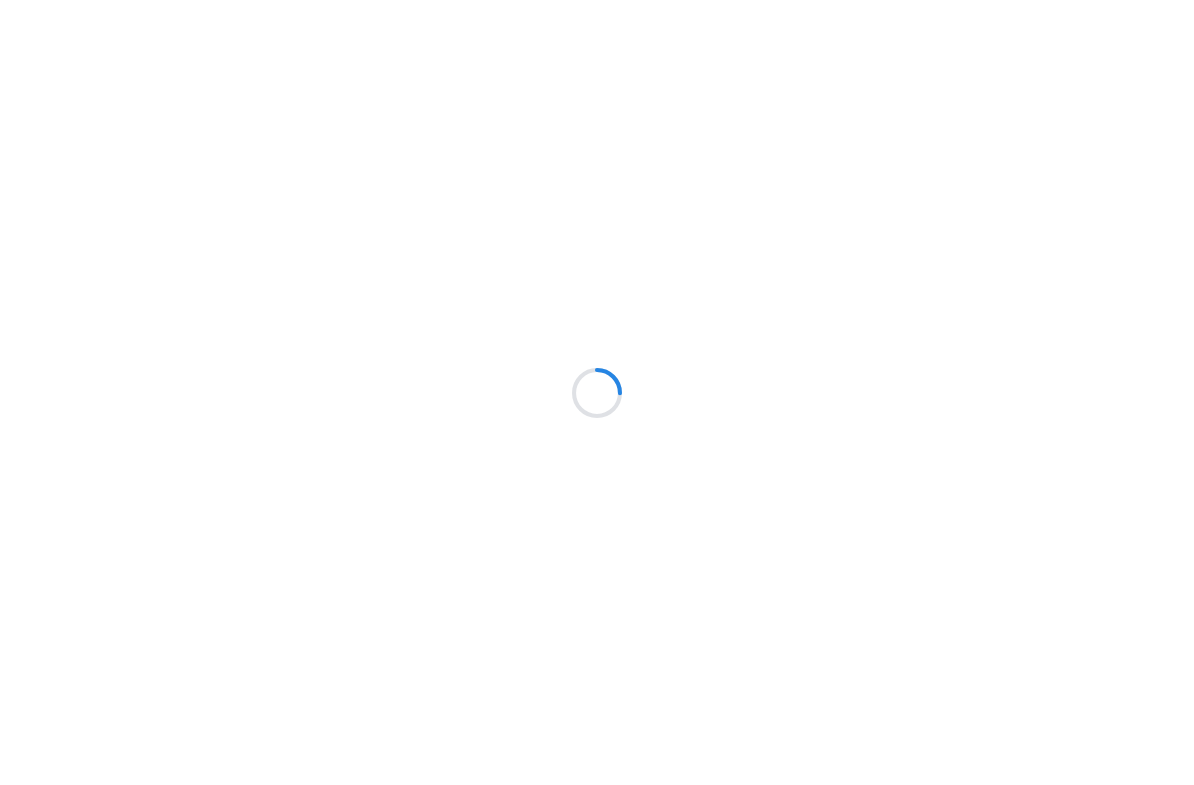 scroll, scrollTop: 0, scrollLeft: 0, axis: both 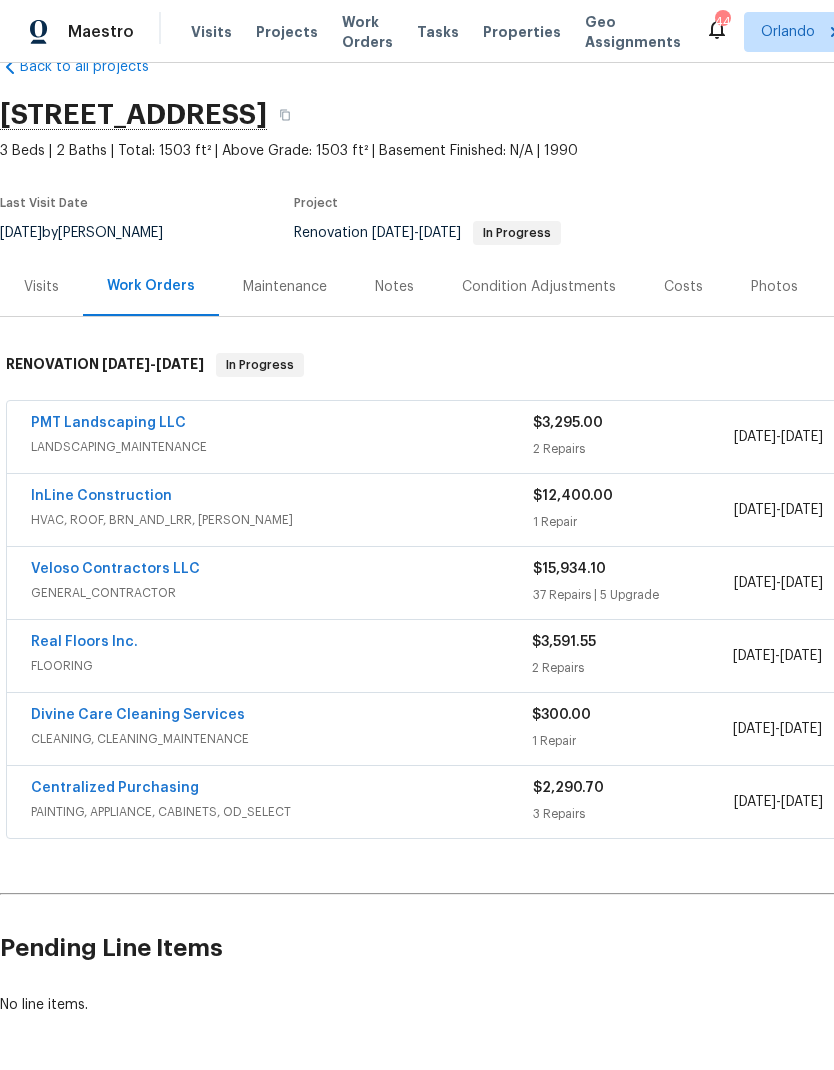click on "PMT Landscaping LLC" at bounding box center (108, 423) 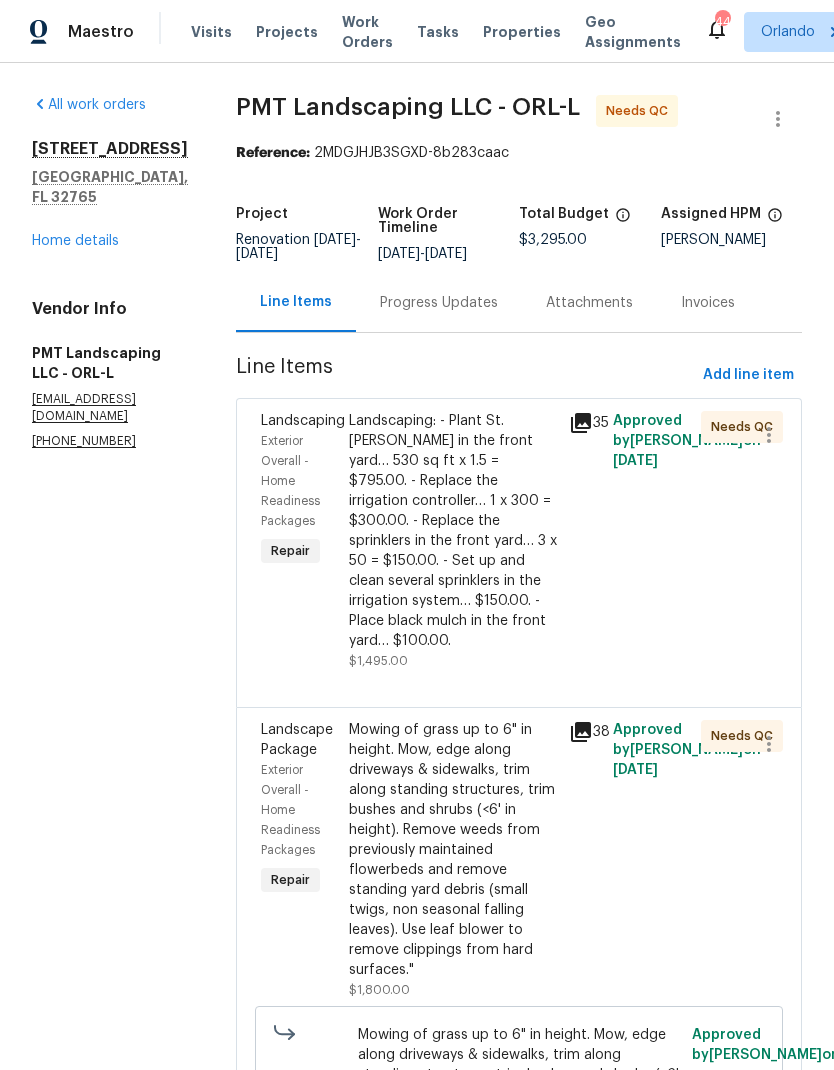 click on "Landscaping:
- Plant St. [PERSON_NAME] in the front yard… 530 sq ft x 1.5 = $795.00.
- Replace the irrigation controller… 1 x 300 = $300.00.
- Replace the sprinklers in the front yard… 3 x 50 = $150.00.
- Set up and clean several sprinklers in the irrigation system… $150.00.
- Place black mulch in the front yard… $100.00." at bounding box center (453, 531) 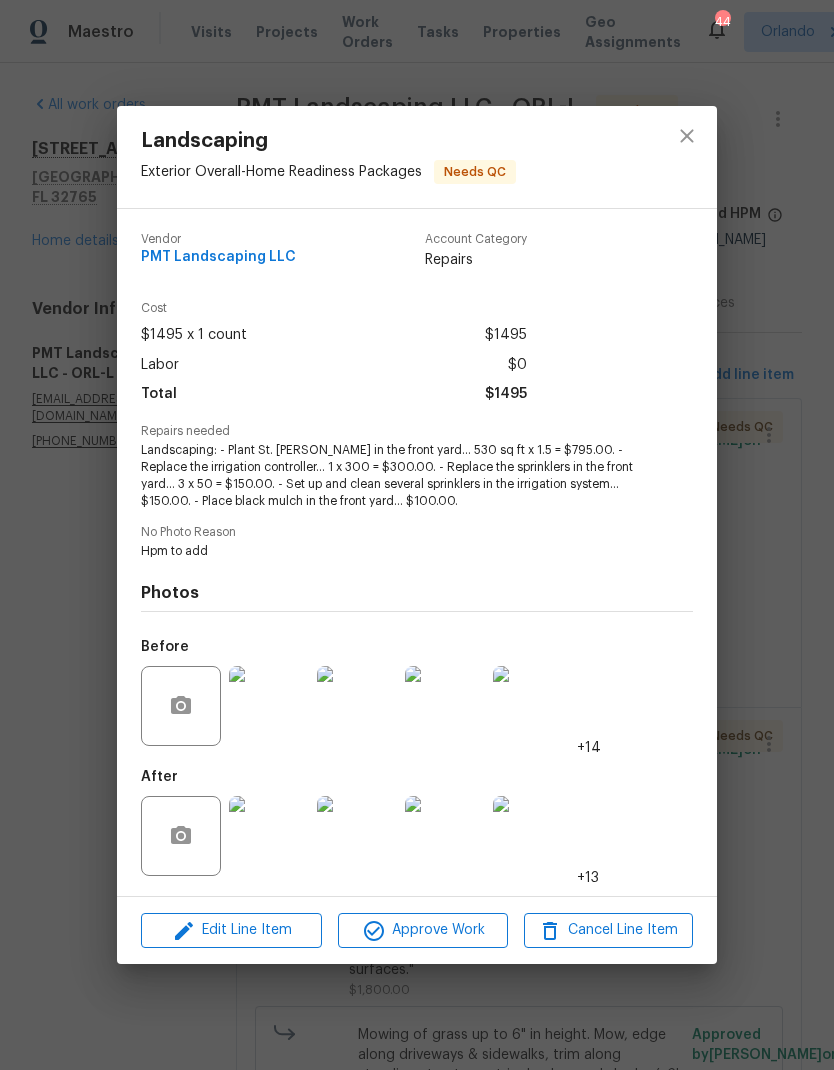 click at bounding box center (269, 836) 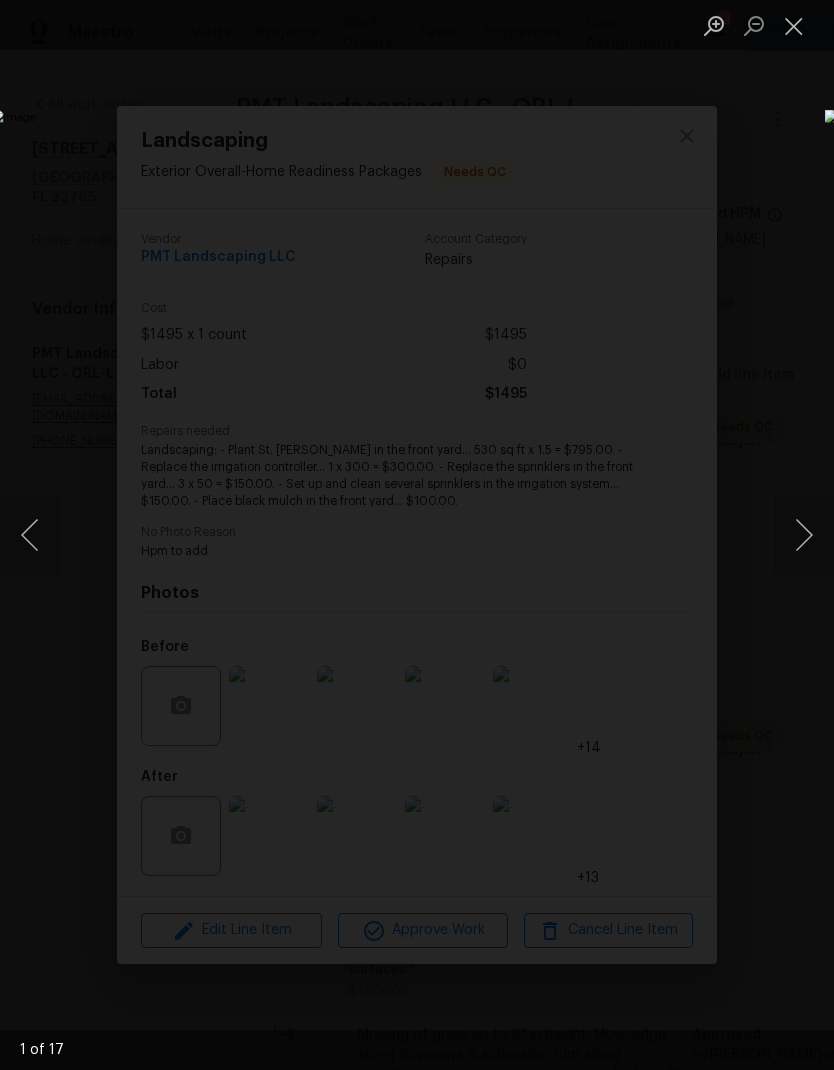 click at bounding box center (804, 535) 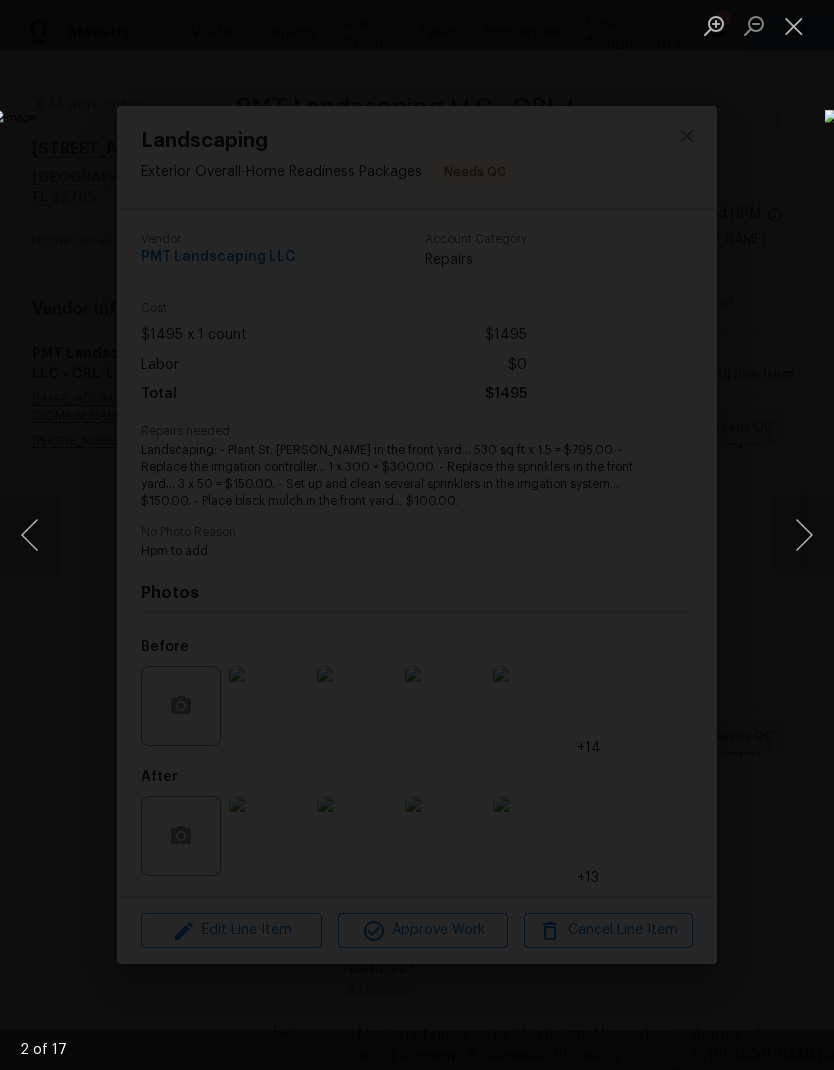 click at bounding box center (804, 535) 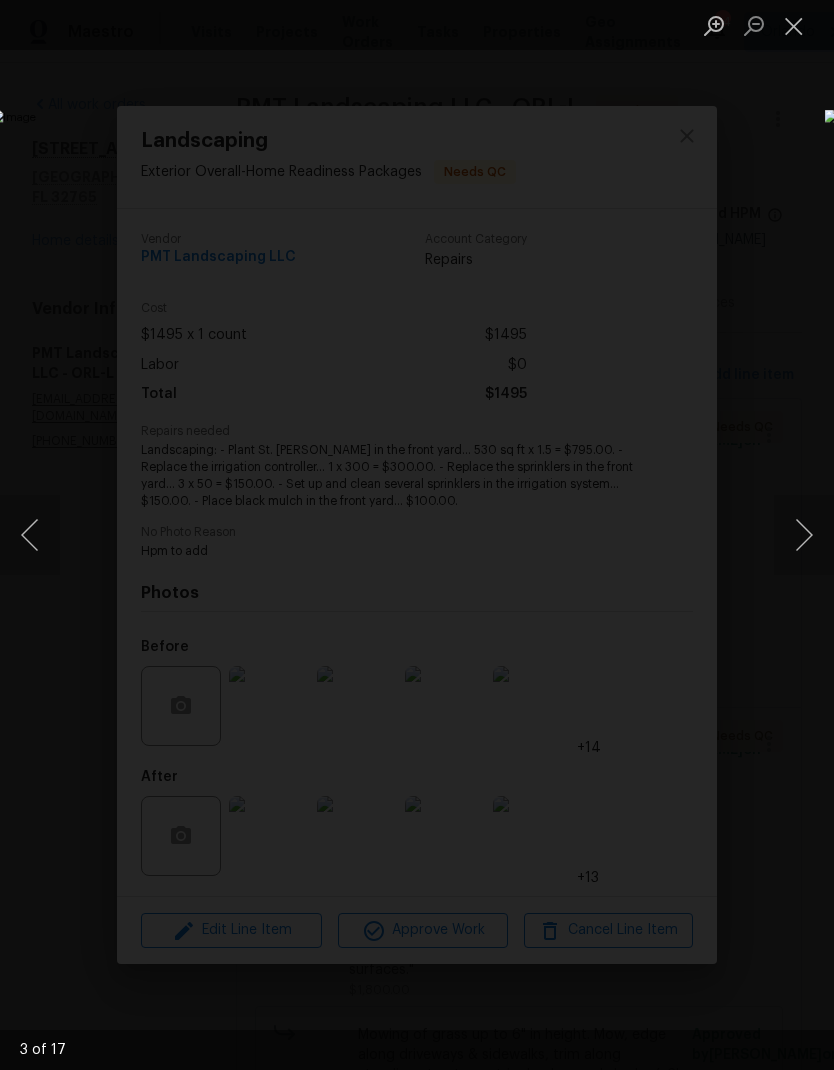 click at bounding box center (804, 535) 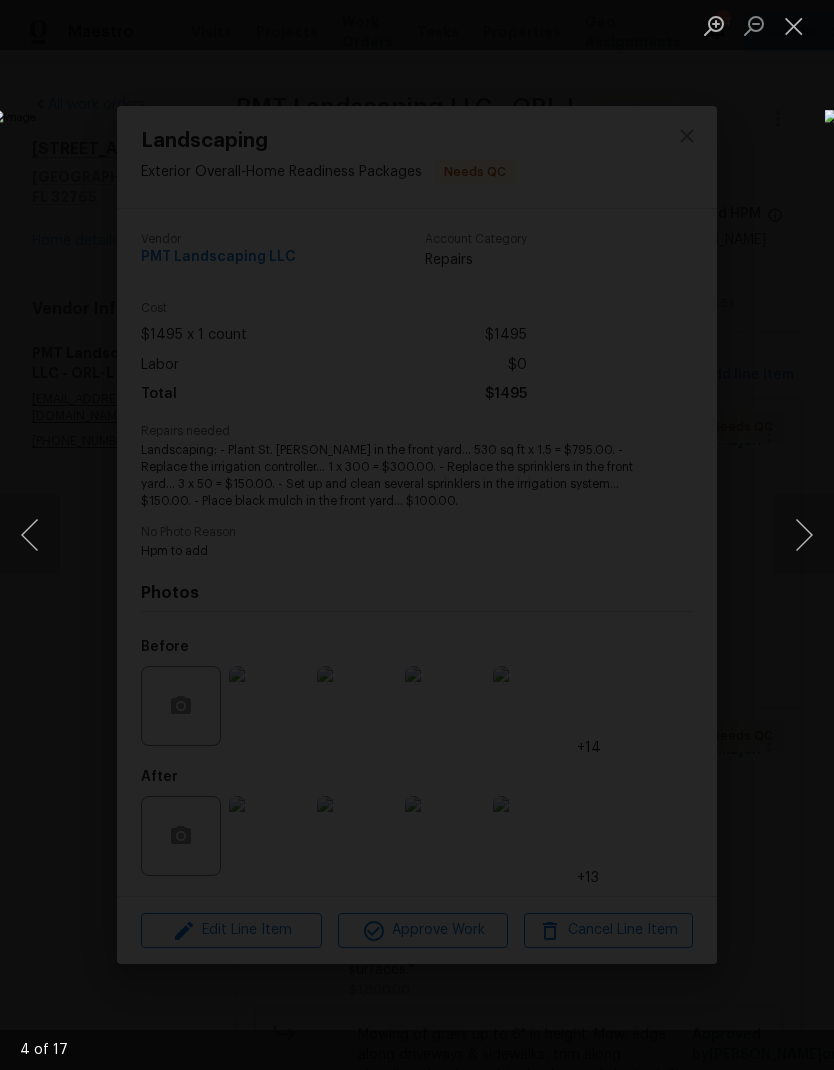 click at bounding box center (804, 535) 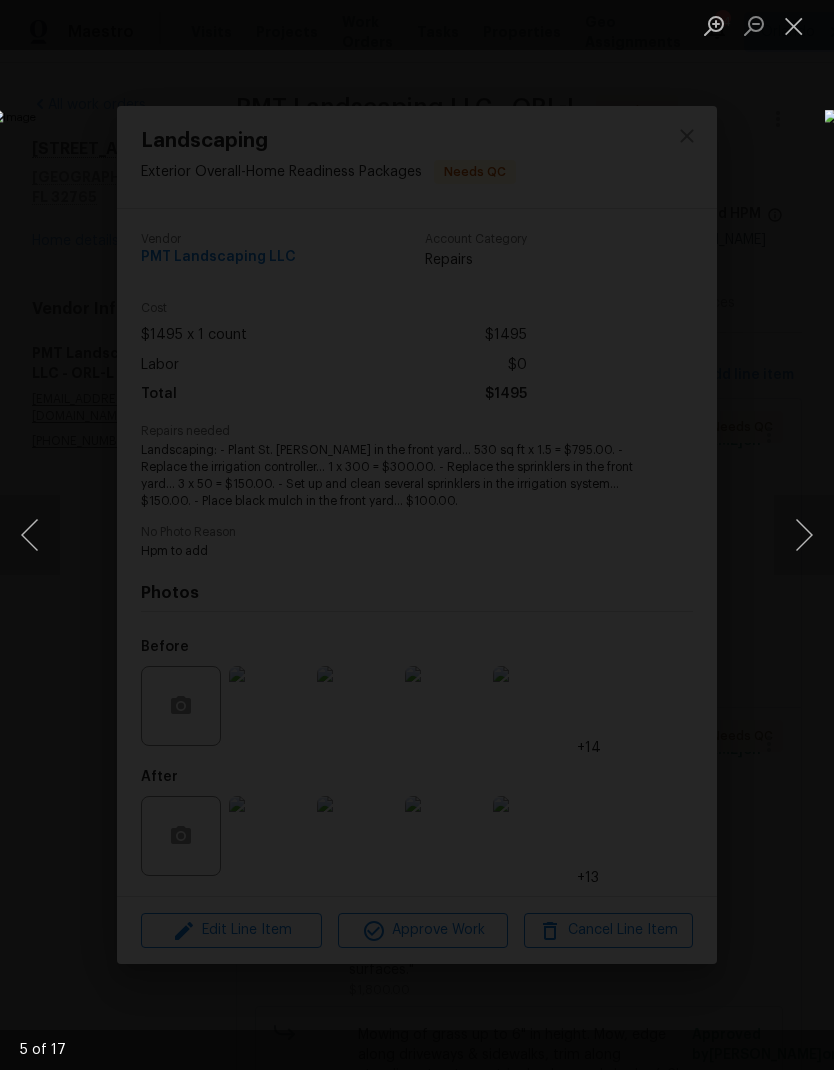 click at bounding box center (804, 535) 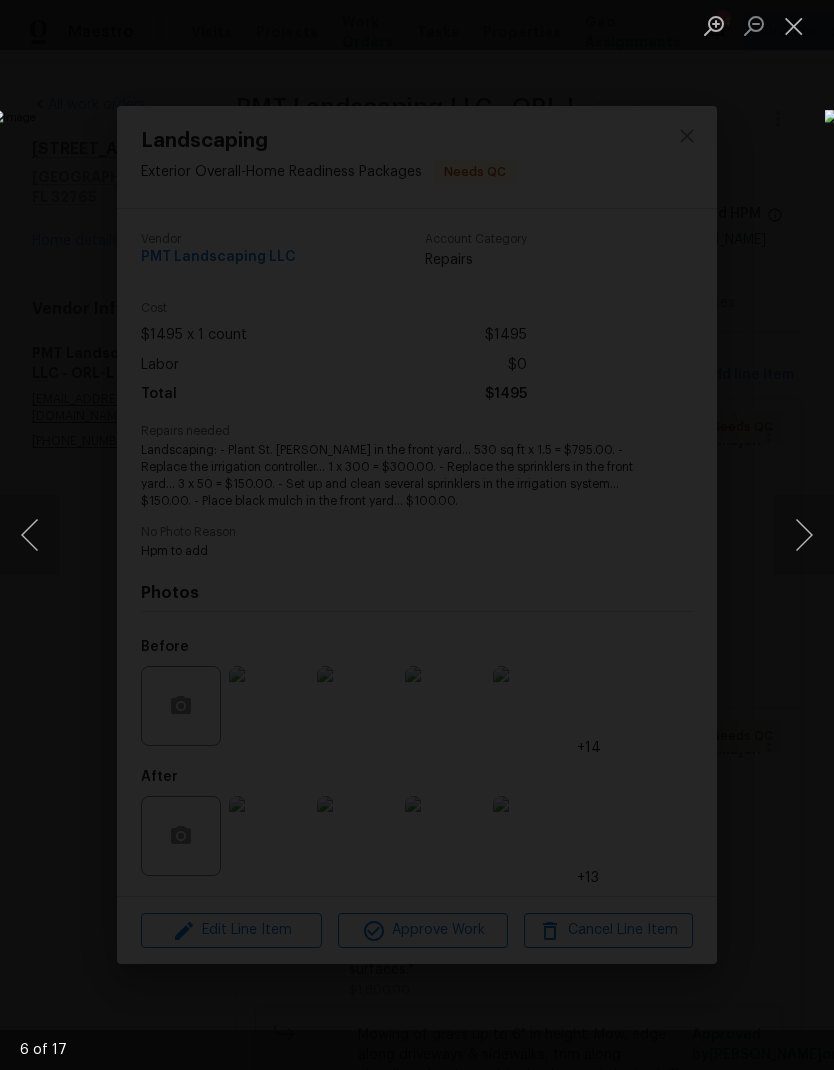 click at bounding box center [804, 535] 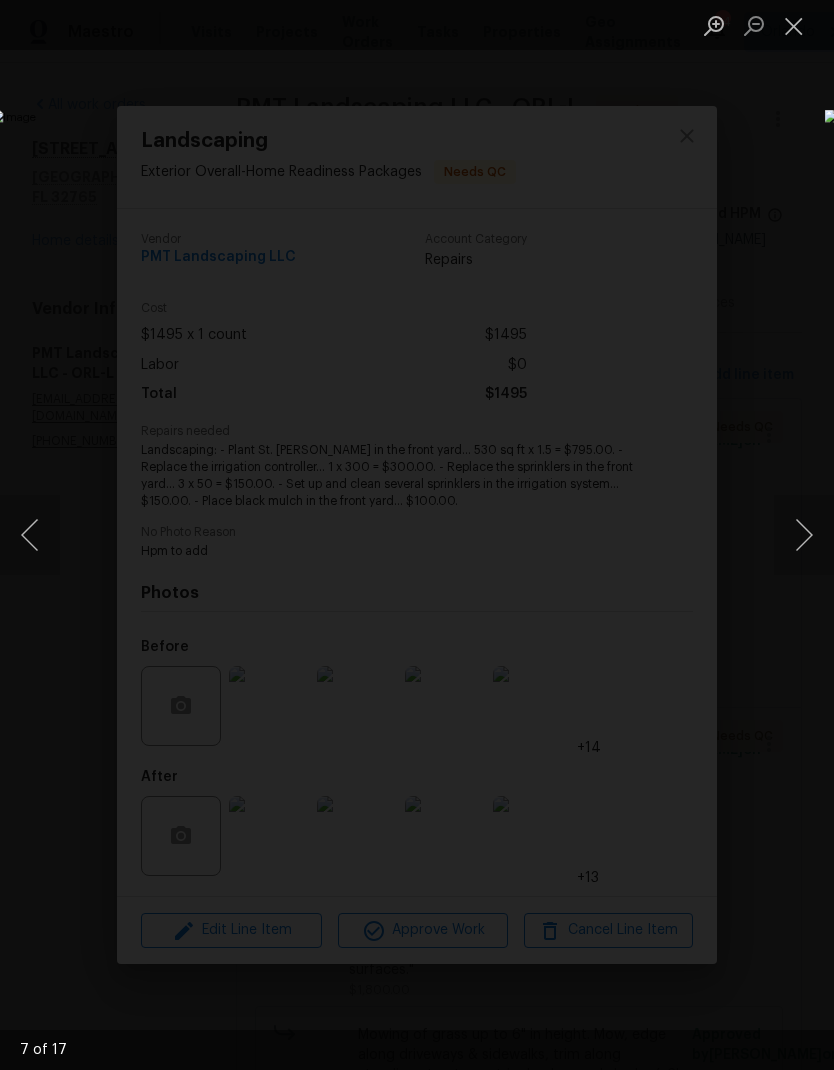 click at bounding box center [804, 535] 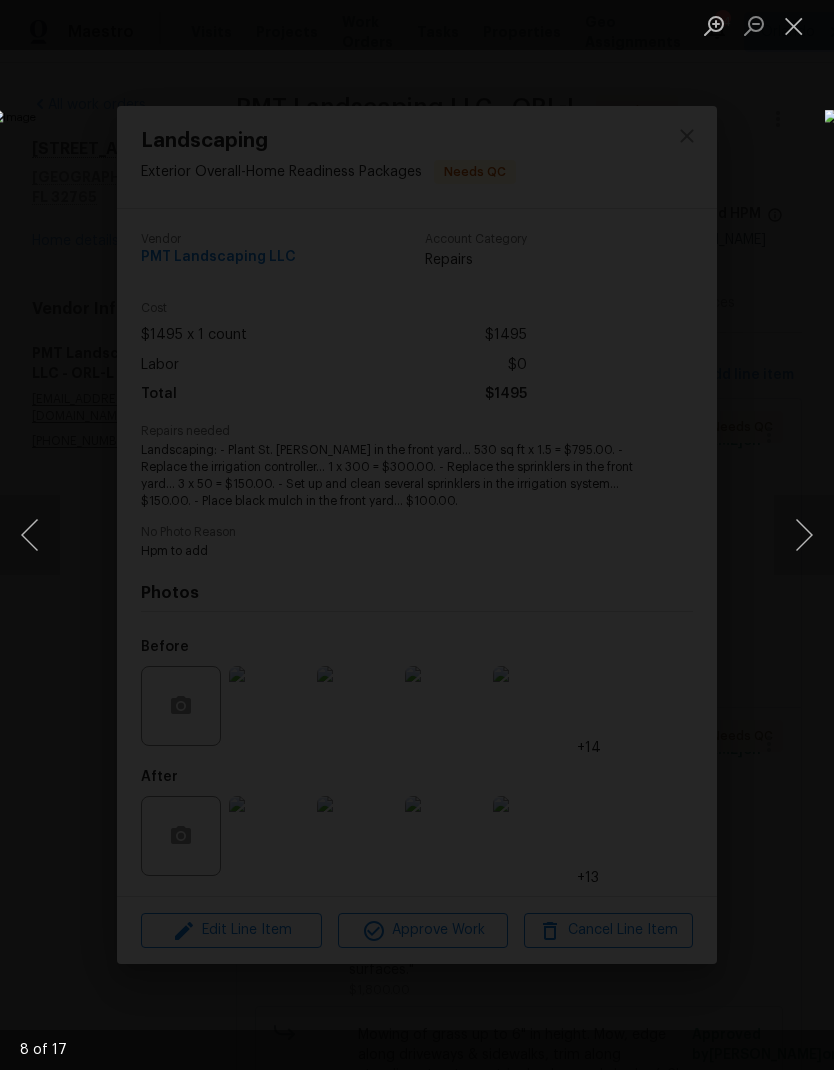 click at bounding box center (804, 535) 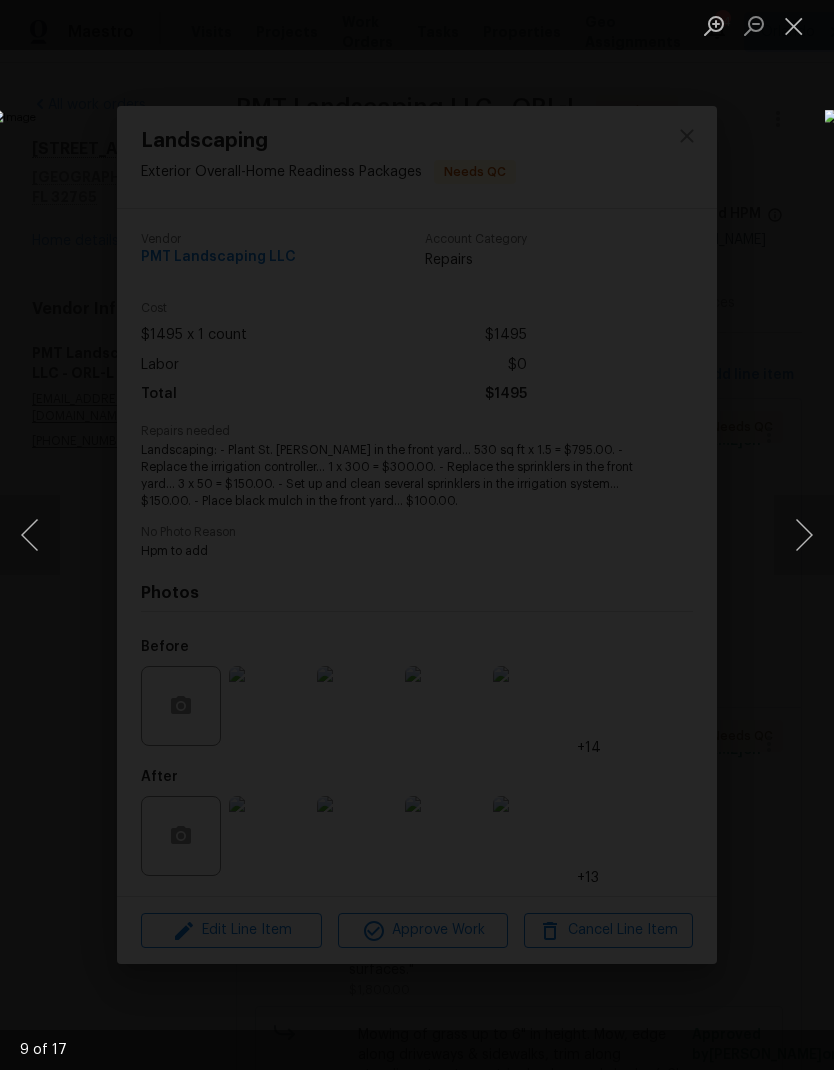 click at bounding box center (804, 535) 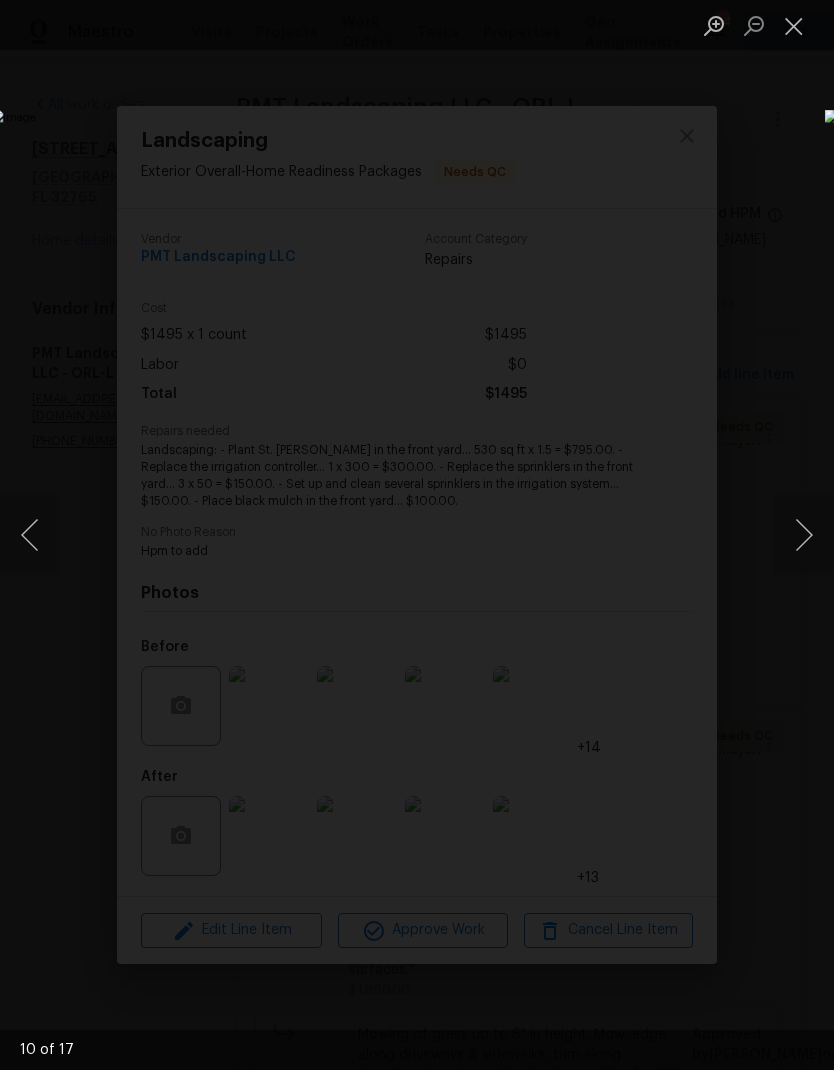 click at bounding box center (804, 535) 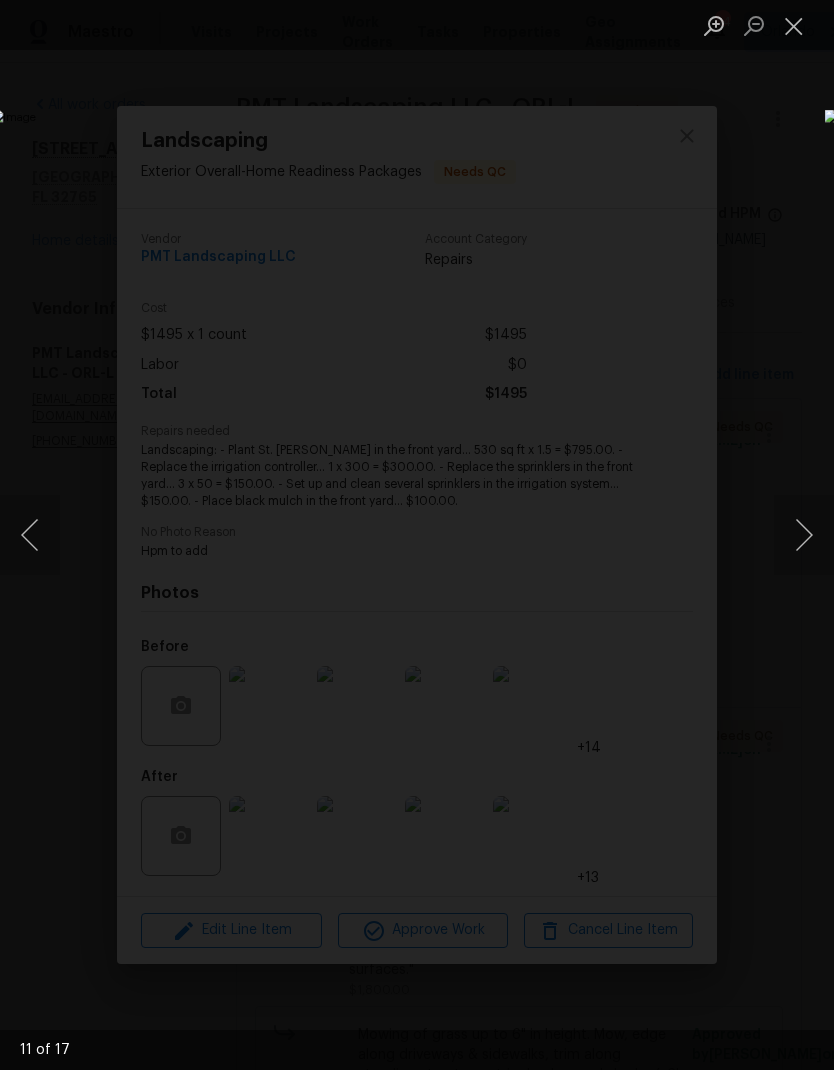 click at bounding box center (804, 535) 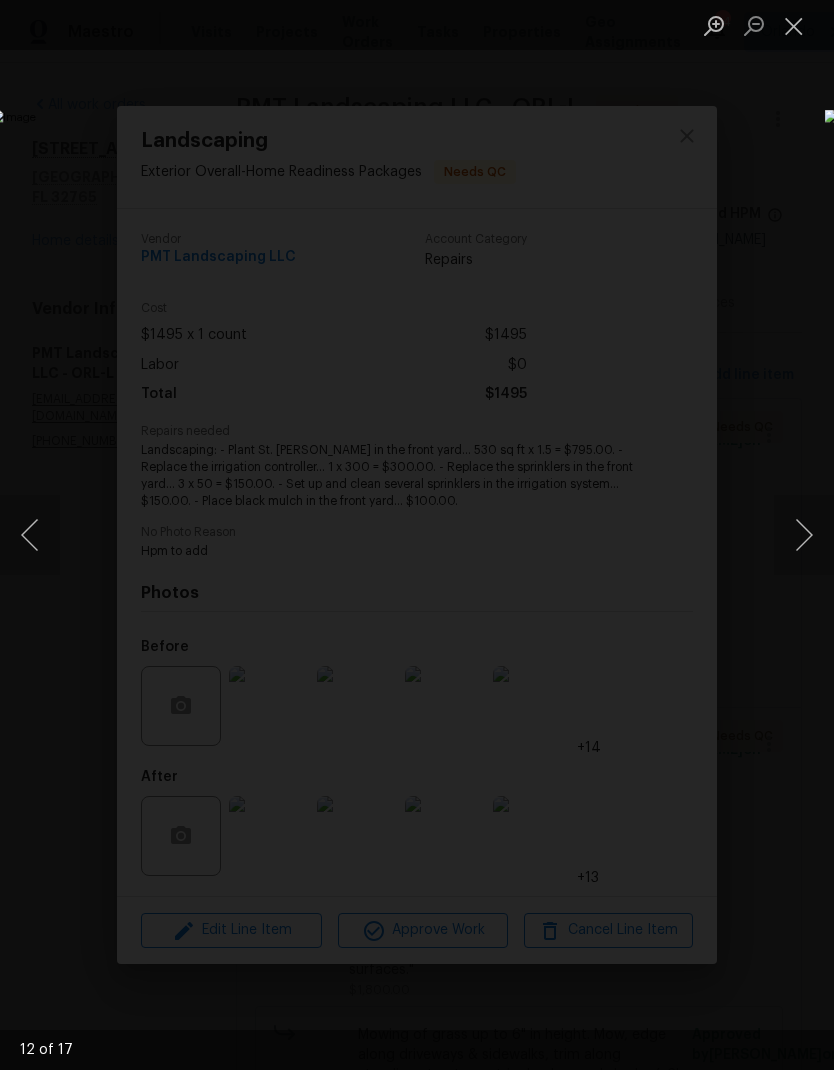 click at bounding box center [804, 535] 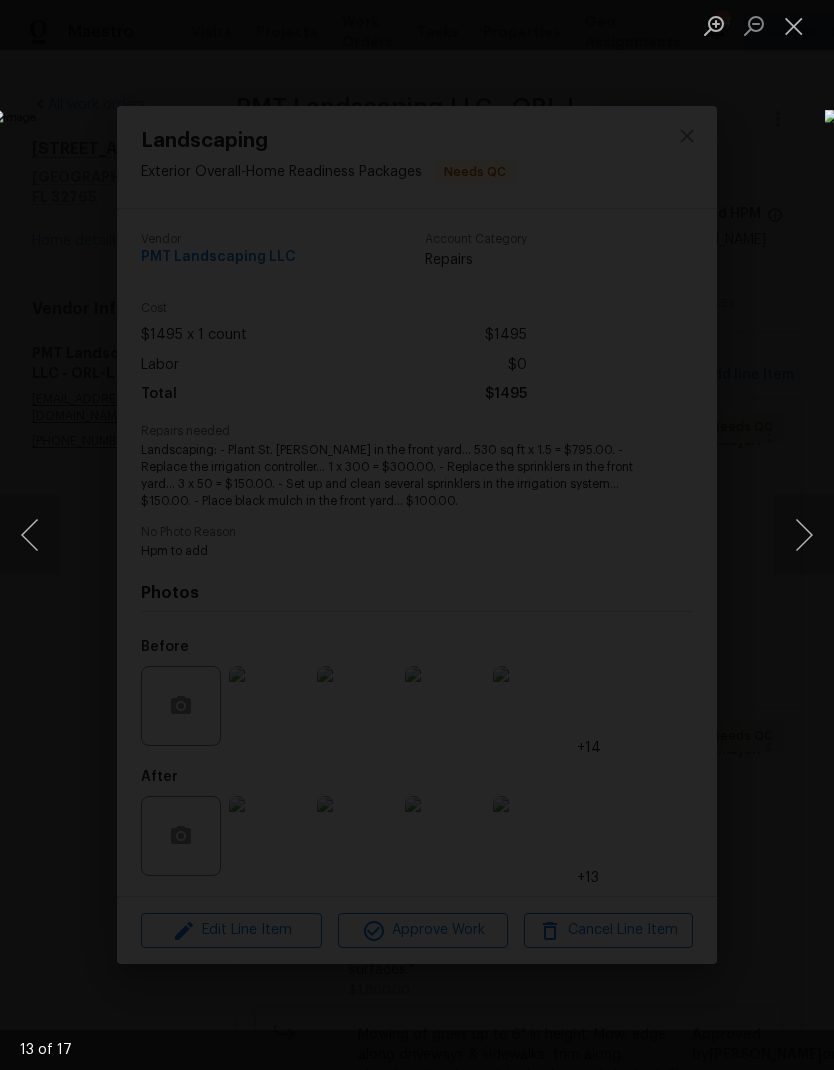 click at bounding box center (804, 535) 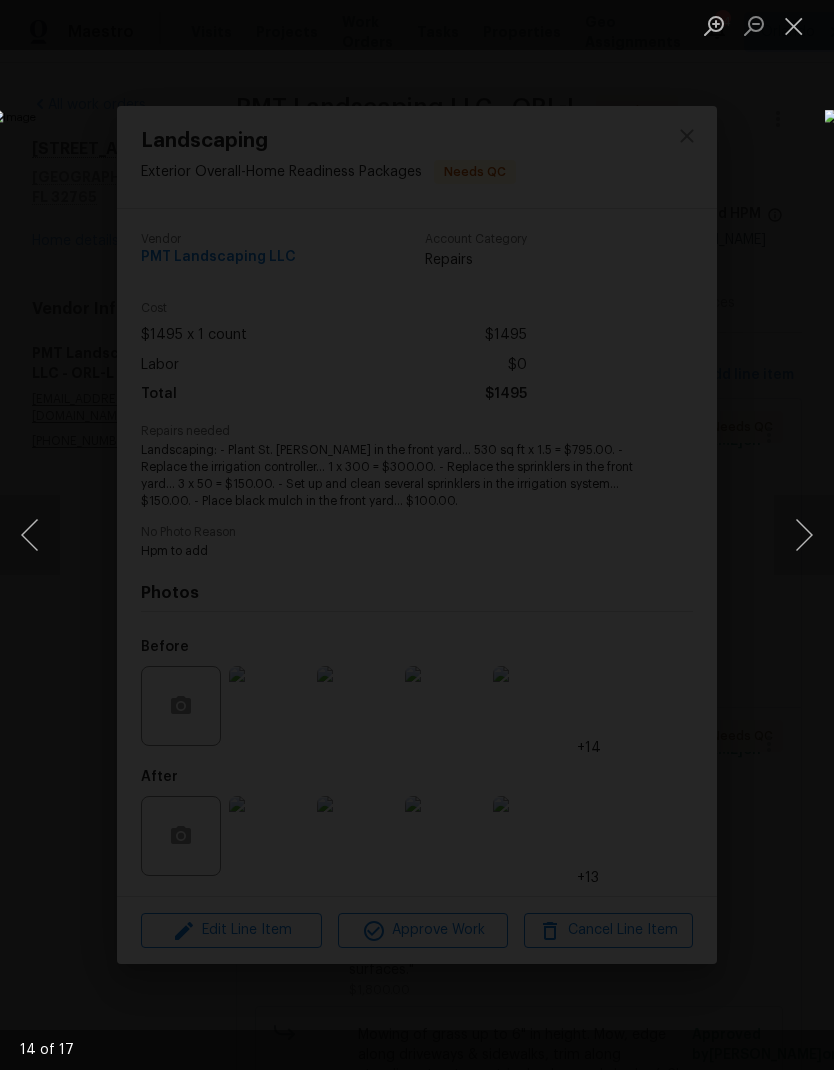 click at bounding box center (804, 535) 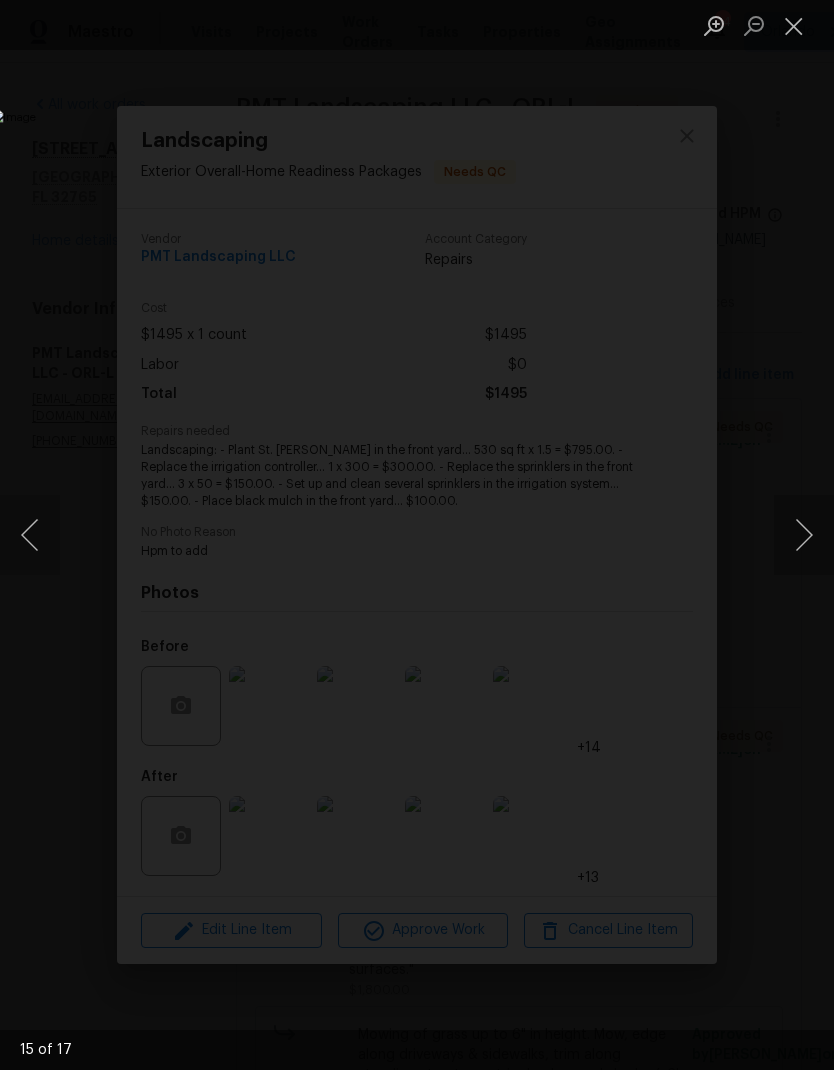 click at bounding box center (804, 535) 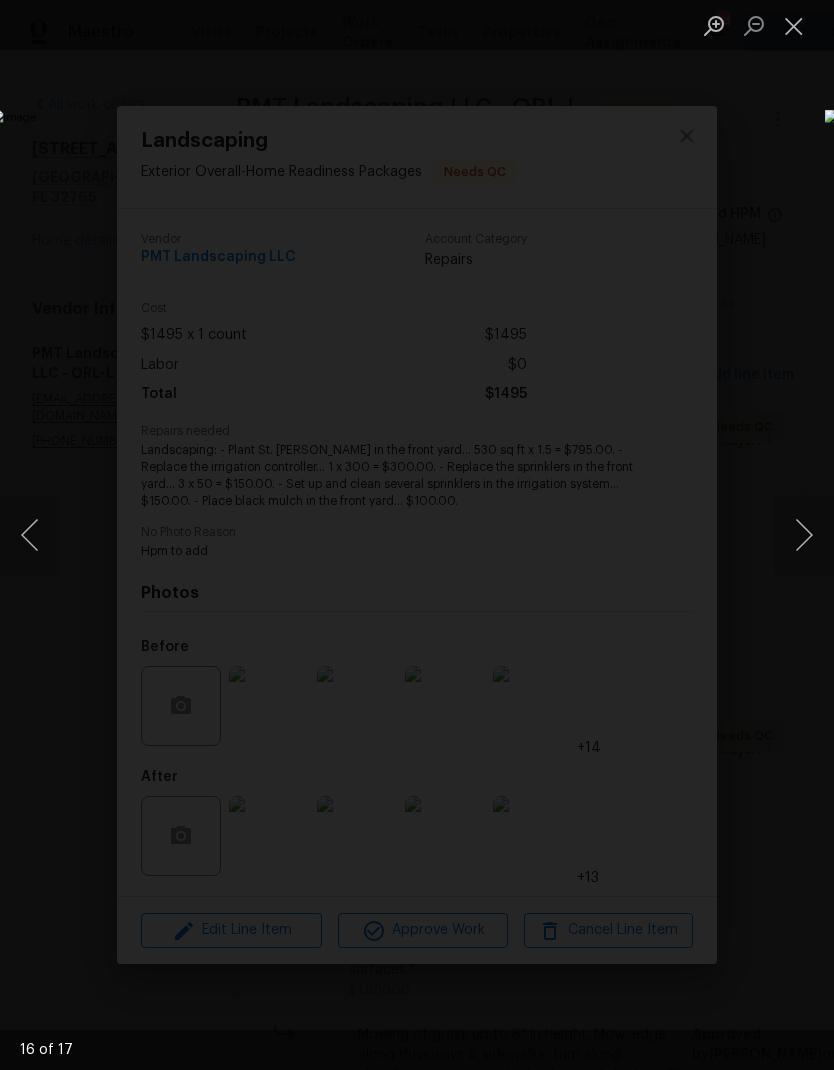 click at bounding box center (804, 535) 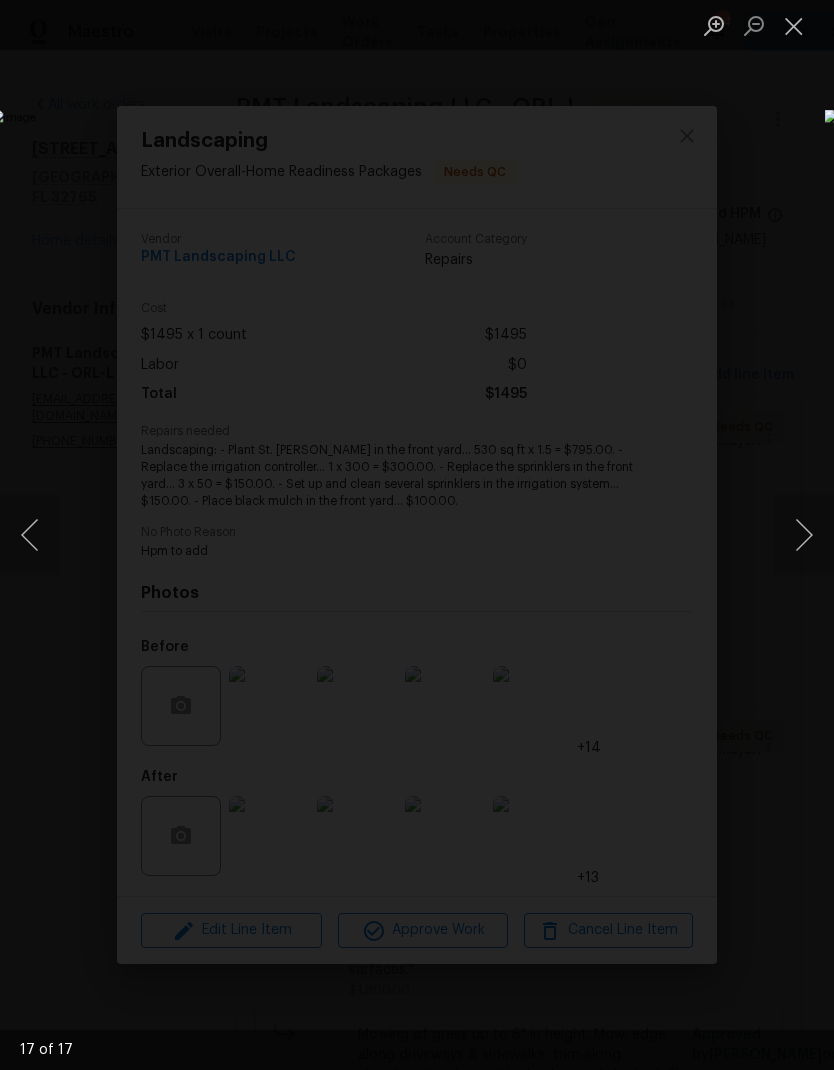 click at bounding box center (804, 535) 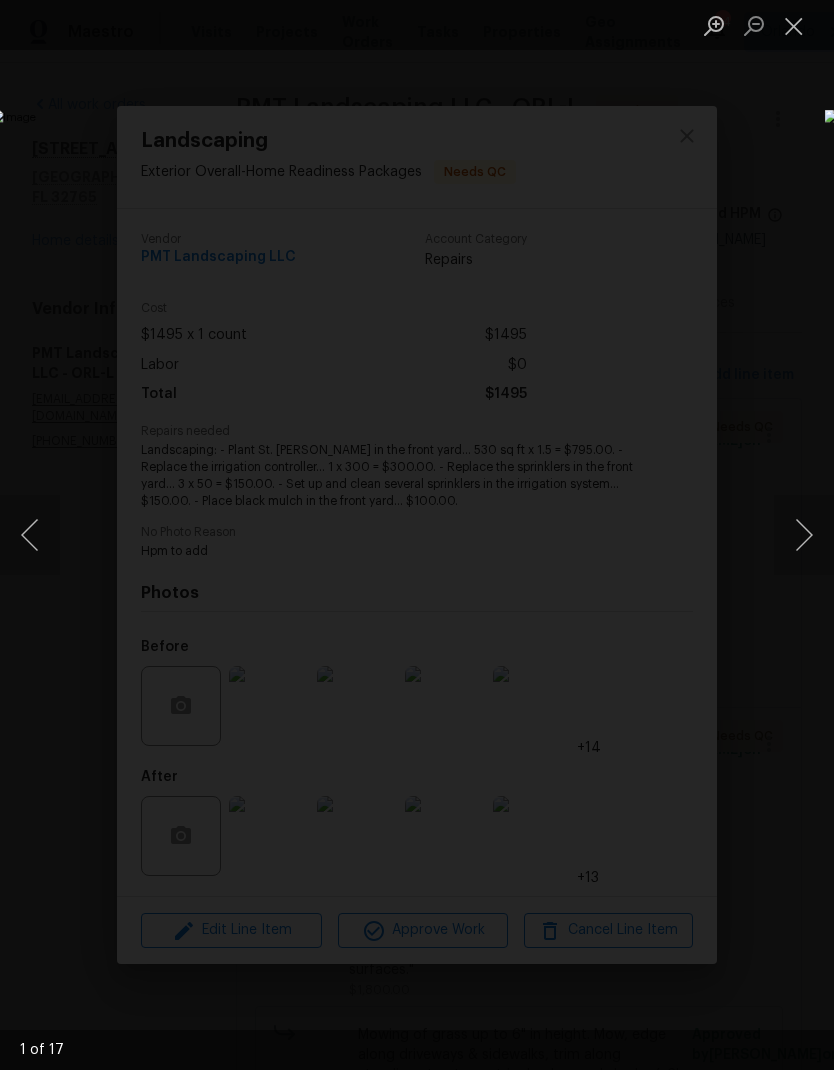 click at bounding box center (804, 535) 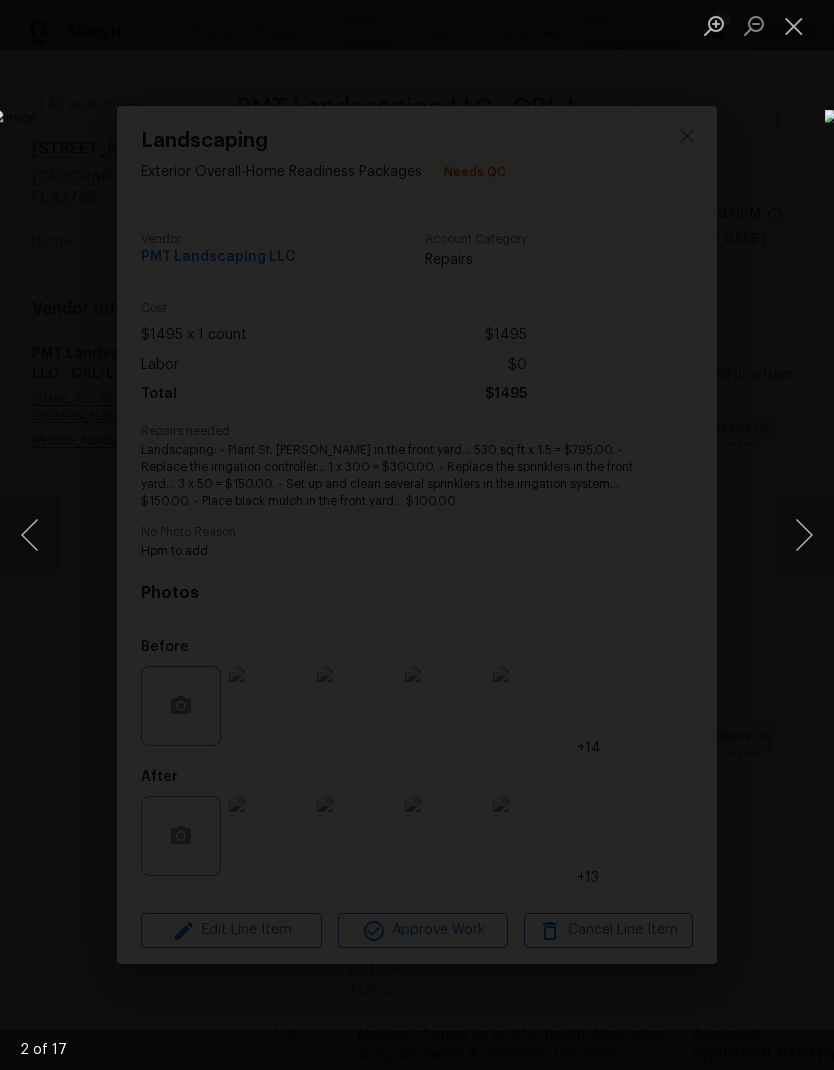 click at bounding box center (804, 535) 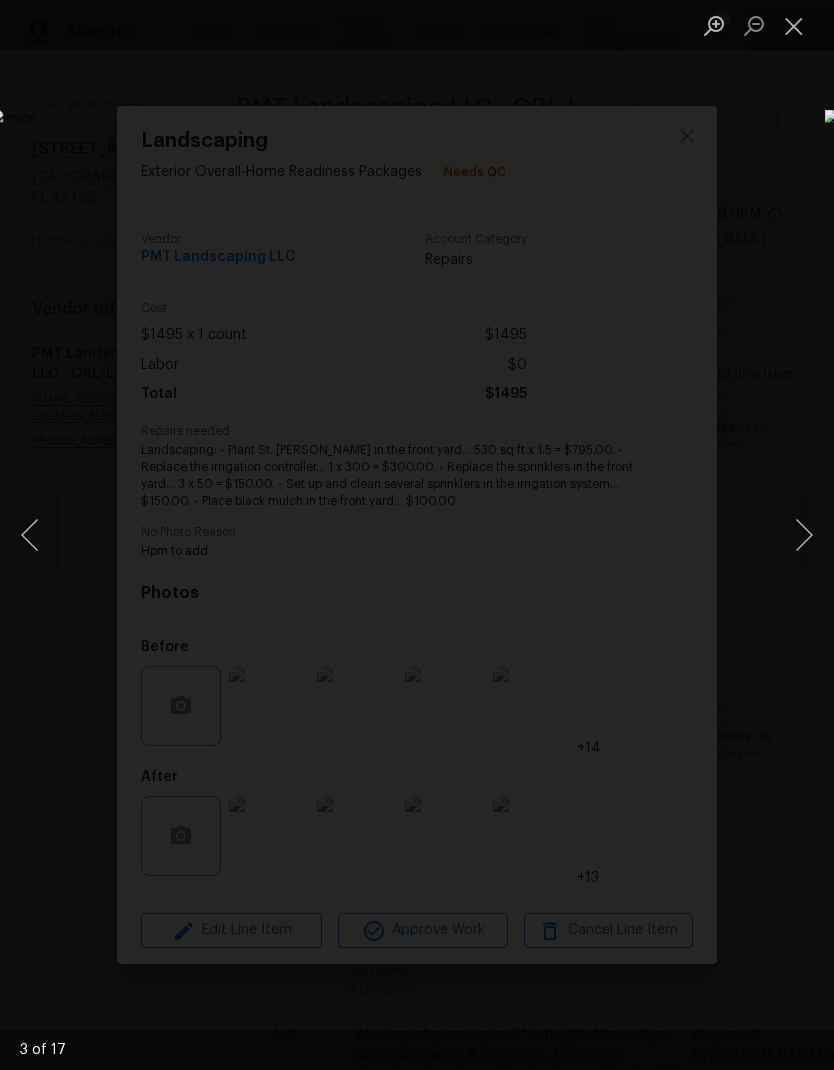 click at bounding box center [417, 535] 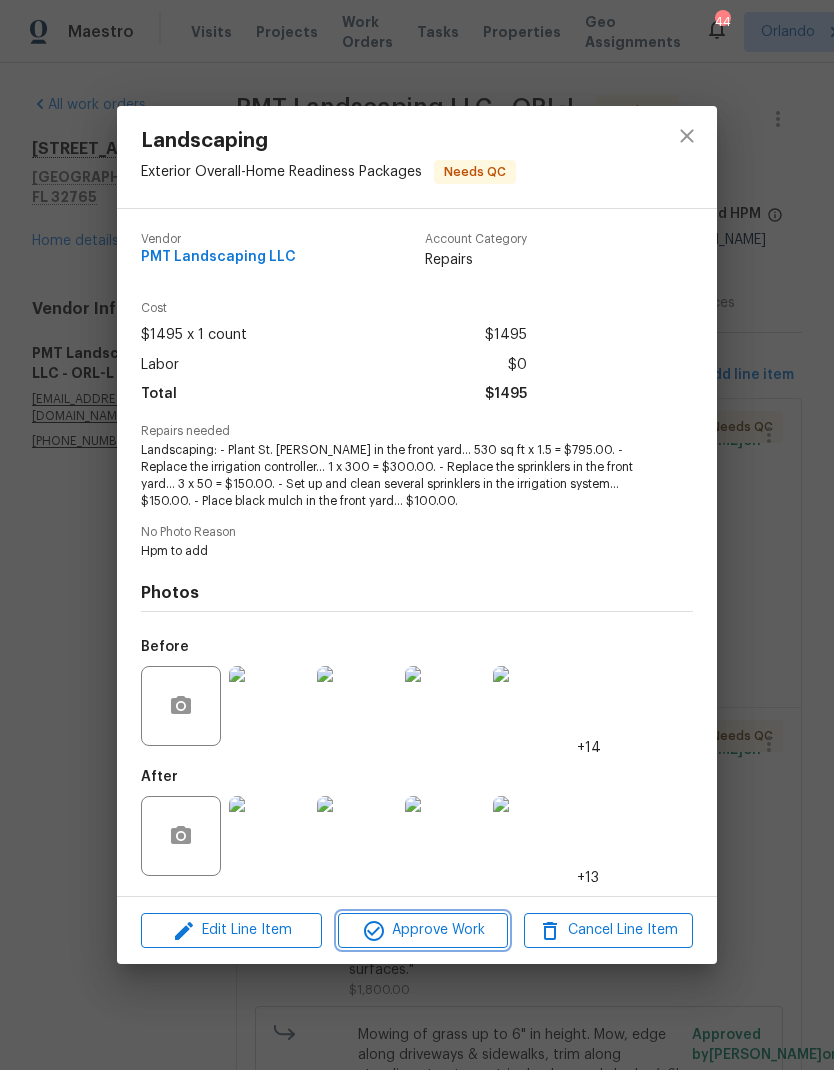click on "Approve Work" at bounding box center [422, 930] 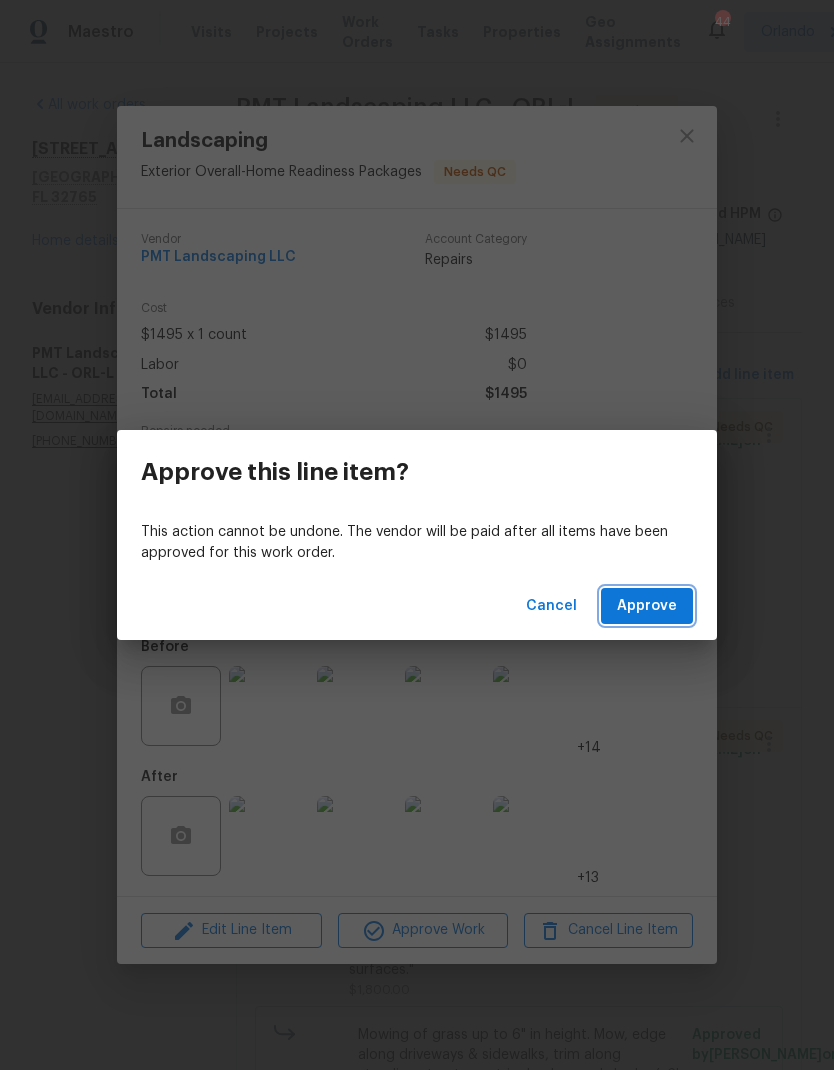 click on "Approve" at bounding box center (647, 606) 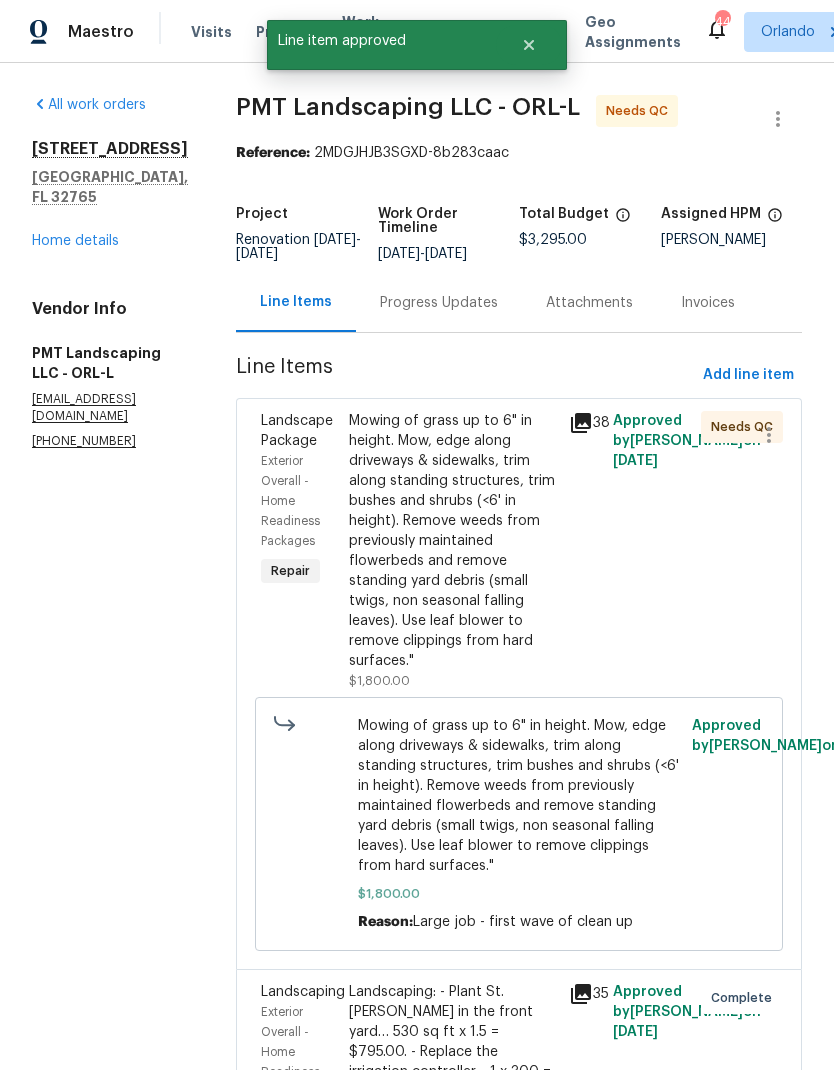 click on "Mowing of grass up to 6" in height. Mow, edge along driveways & sidewalks, trim along standing structures, trim bushes and shrubs (<6' in height). Remove weeds from previously maintained flowerbeds and remove standing yard debris (small twigs, non seasonal falling leaves).  Use leaf blower to remove clippings from hard surfaces."" at bounding box center [453, 541] 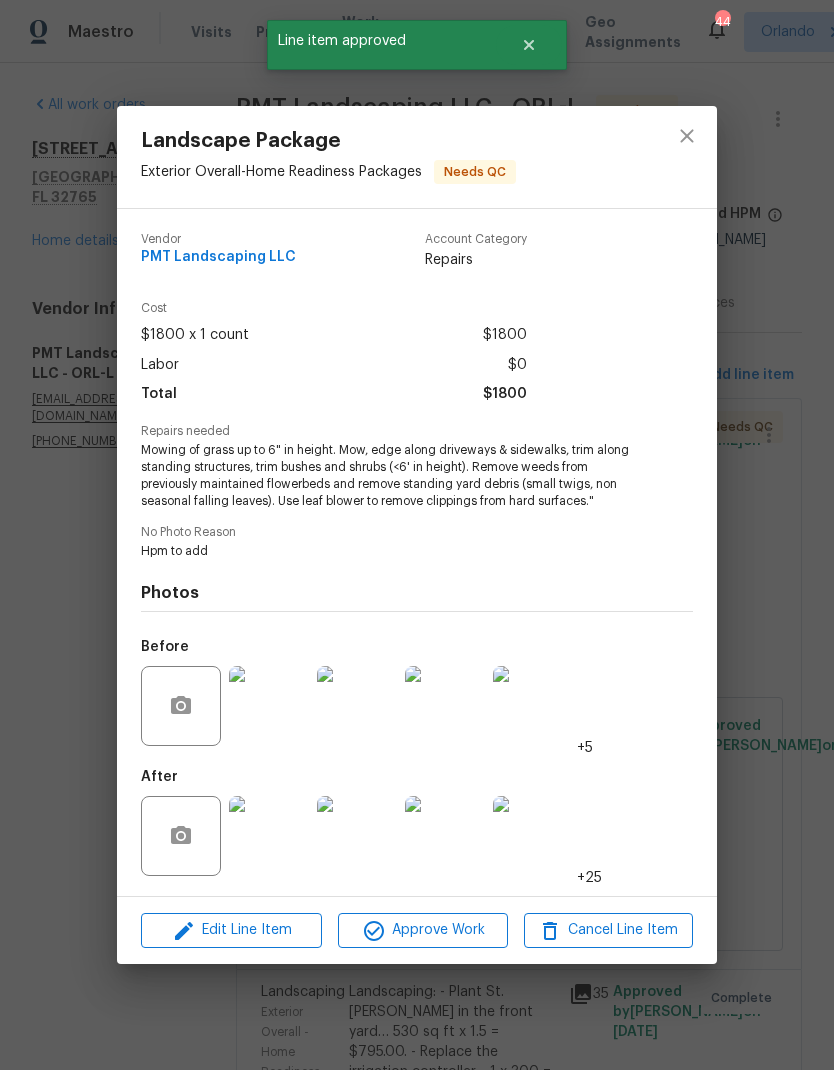click on "Landscape Package Exterior Overall  -  Home Readiness Packages Needs QC Vendor PMT Landscaping LLC Account Category Repairs Cost $1800 x 1 count $1800 Labor $0 Total $1800 Repairs needed Mowing of grass up to 6" in height. Mow, edge along driveways & sidewalks, trim along standing structures, trim bushes and shrubs (<6' in height). Remove weeds from previously maintained flowerbeds and remove standing yard debris (small twigs, non seasonal falling leaves).  Use leaf blower to remove clippings from hard surfaces." No Photo Reason Hpm to add Photos Before  +5 After  +25  Edit Line Item  Approve Work  Cancel Line Item" at bounding box center [417, 535] 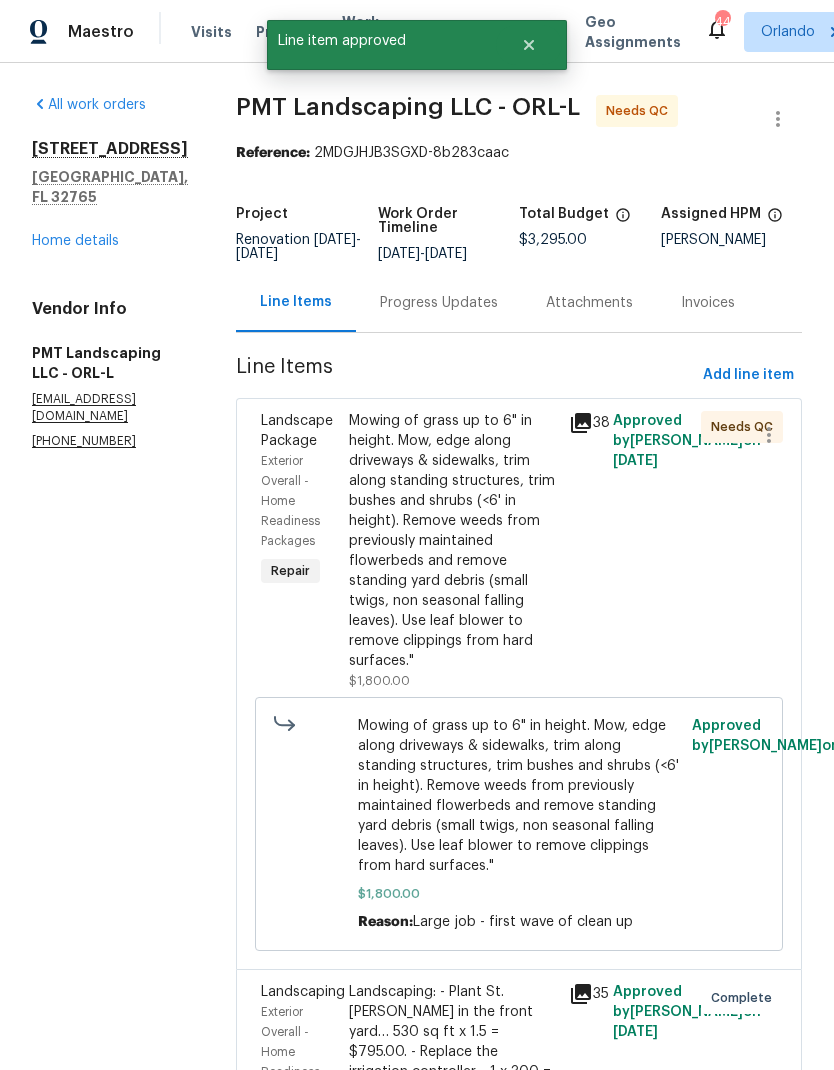 click on "Mowing of grass up to 6" in height. Mow, edge along driveways & sidewalks, trim along standing structures, trim bushes and shrubs (<6' in height). Remove weeds from previously maintained flowerbeds and remove standing yard debris (small twigs, non seasonal falling leaves).  Use leaf blower to remove clippings from hard surfaces."" at bounding box center [453, 541] 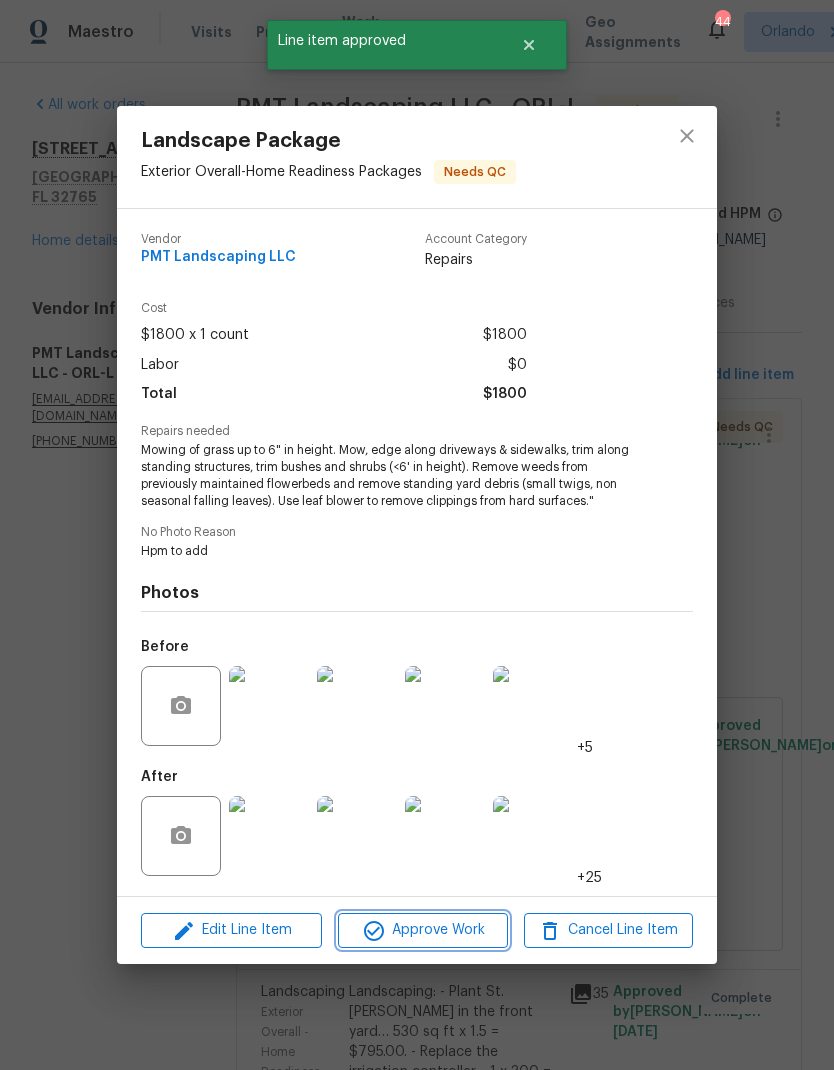 click on "Approve Work" at bounding box center [422, 930] 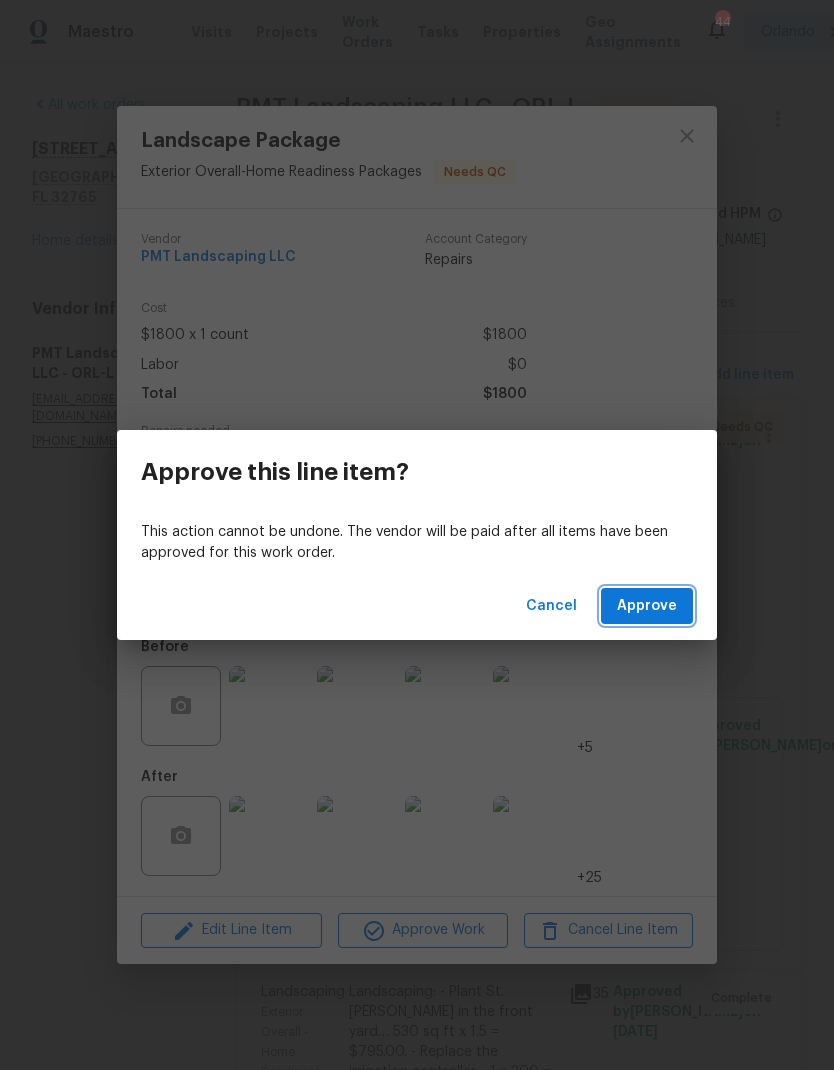 click on "Approve" at bounding box center [647, 606] 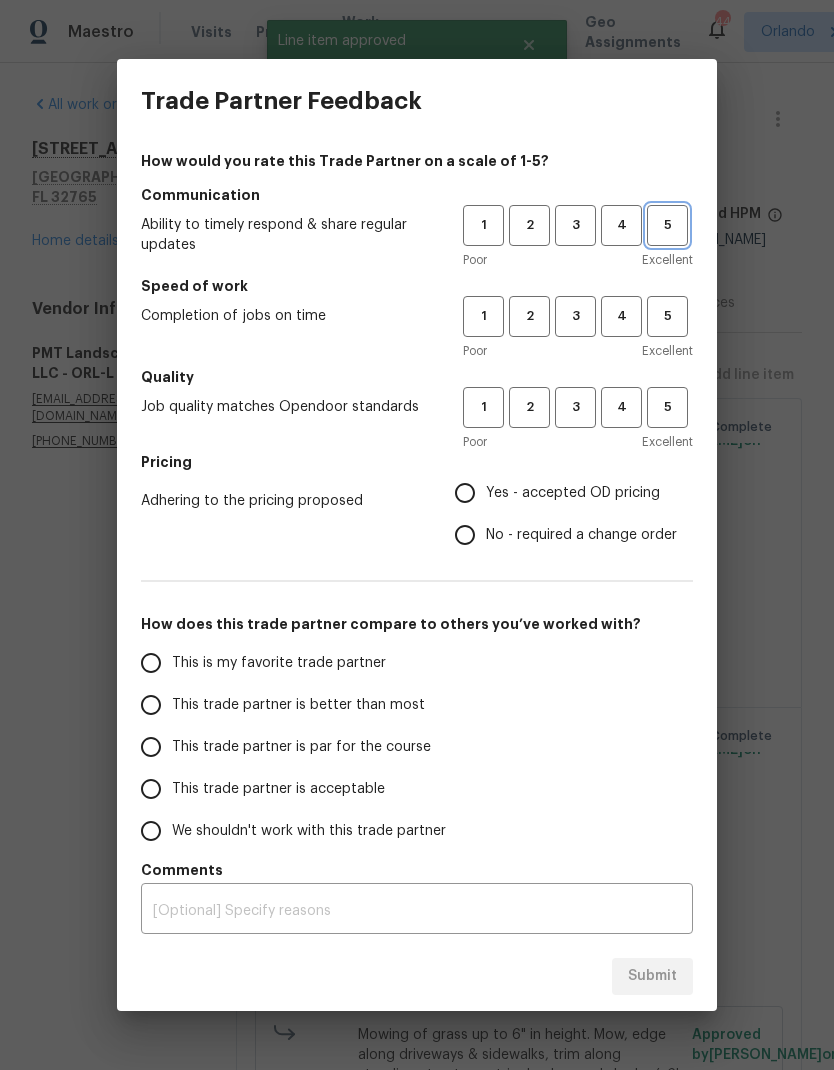 click on "5" at bounding box center (667, 225) 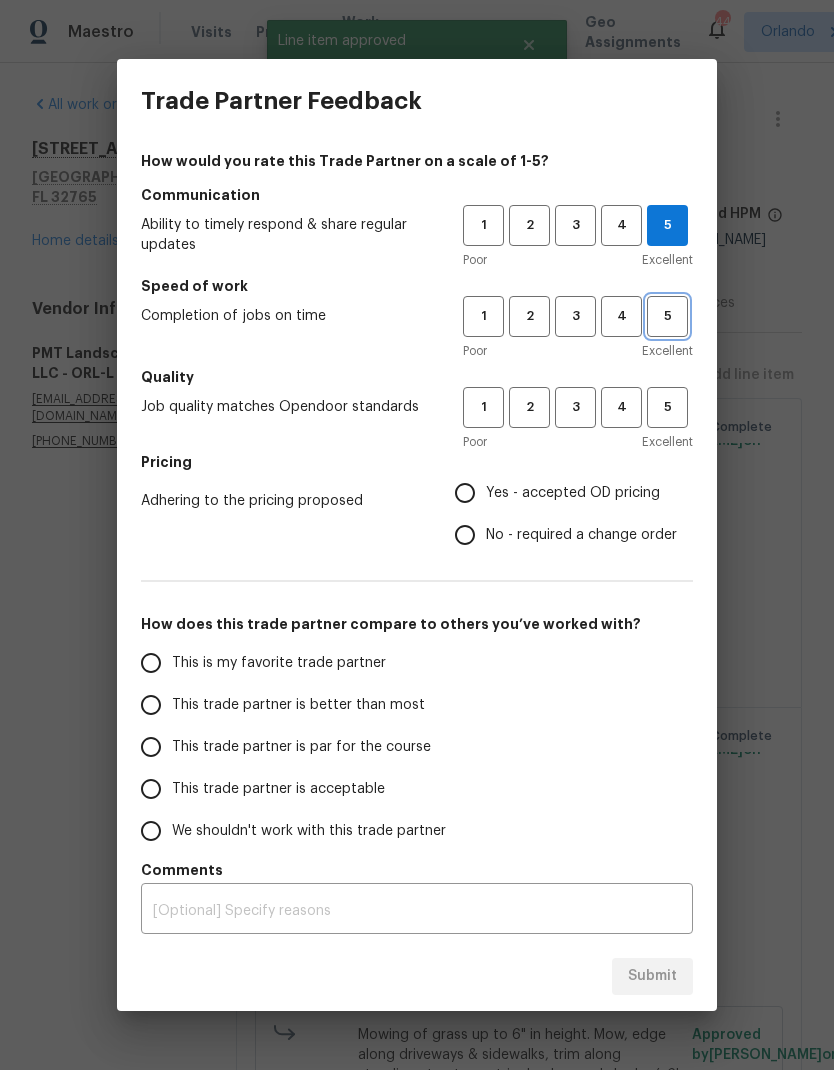 click on "5" at bounding box center [667, 316] 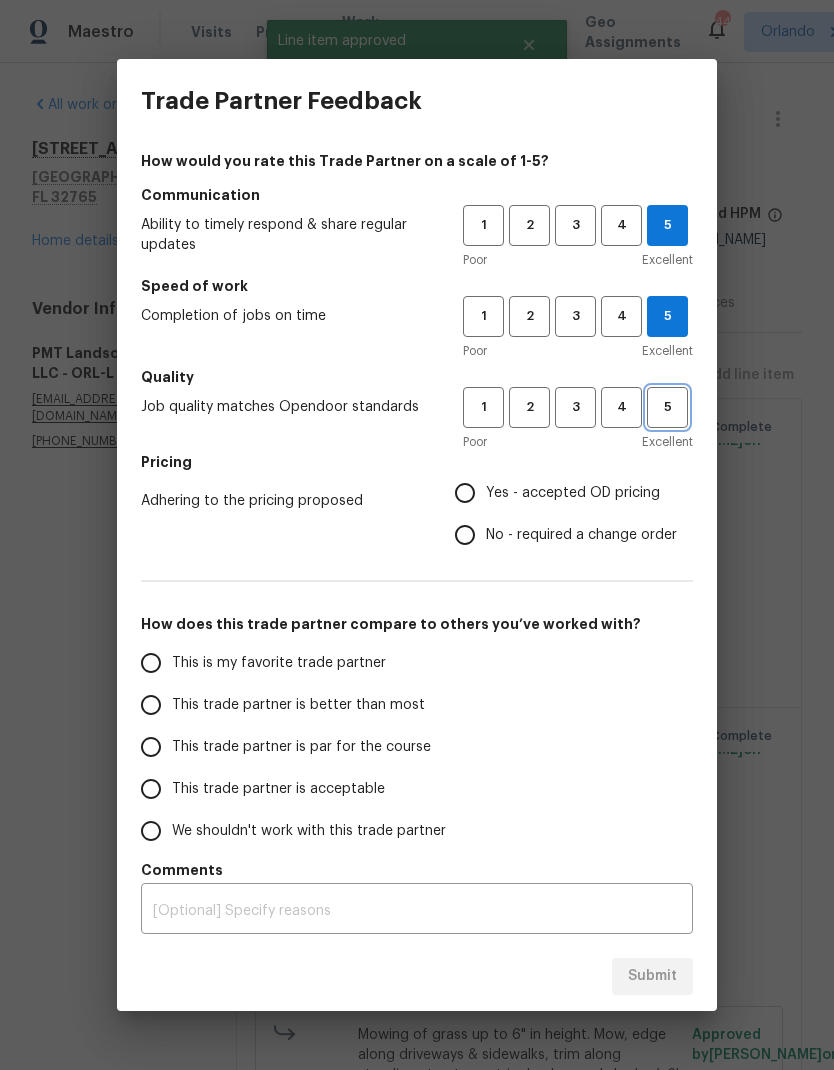click on "5" at bounding box center (667, 407) 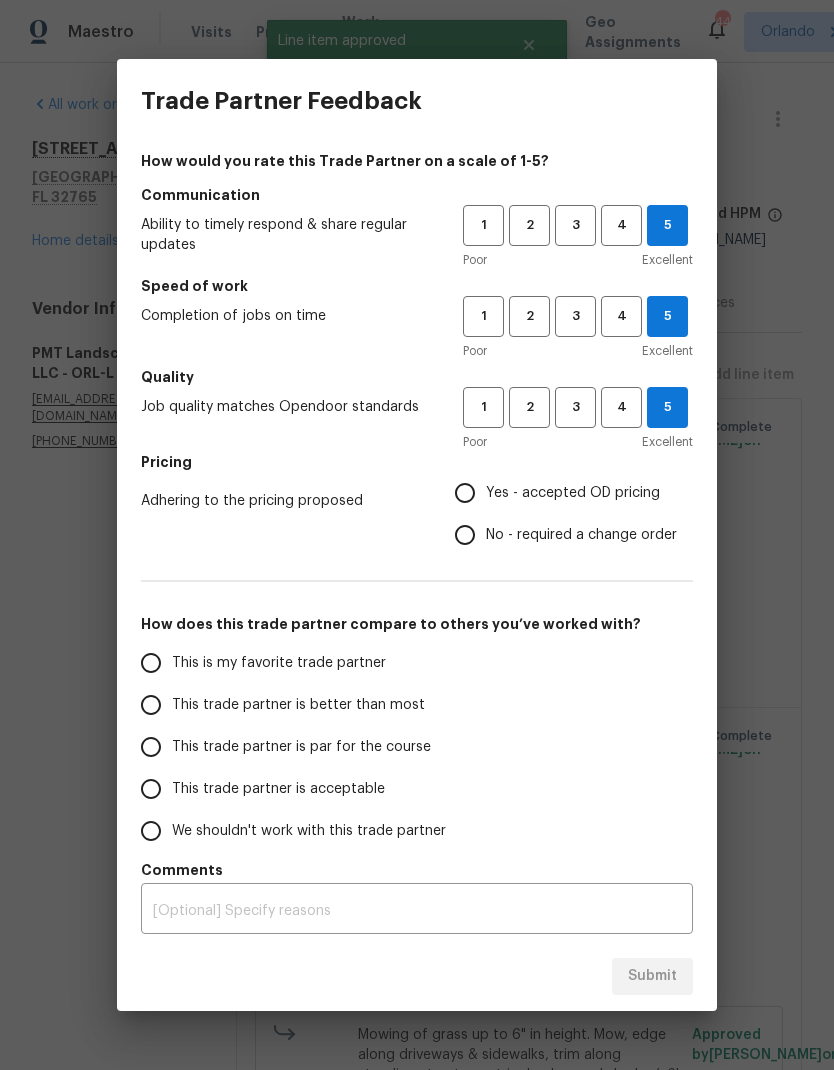 click on "Yes - accepted OD pricing" at bounding box center (573, 493) 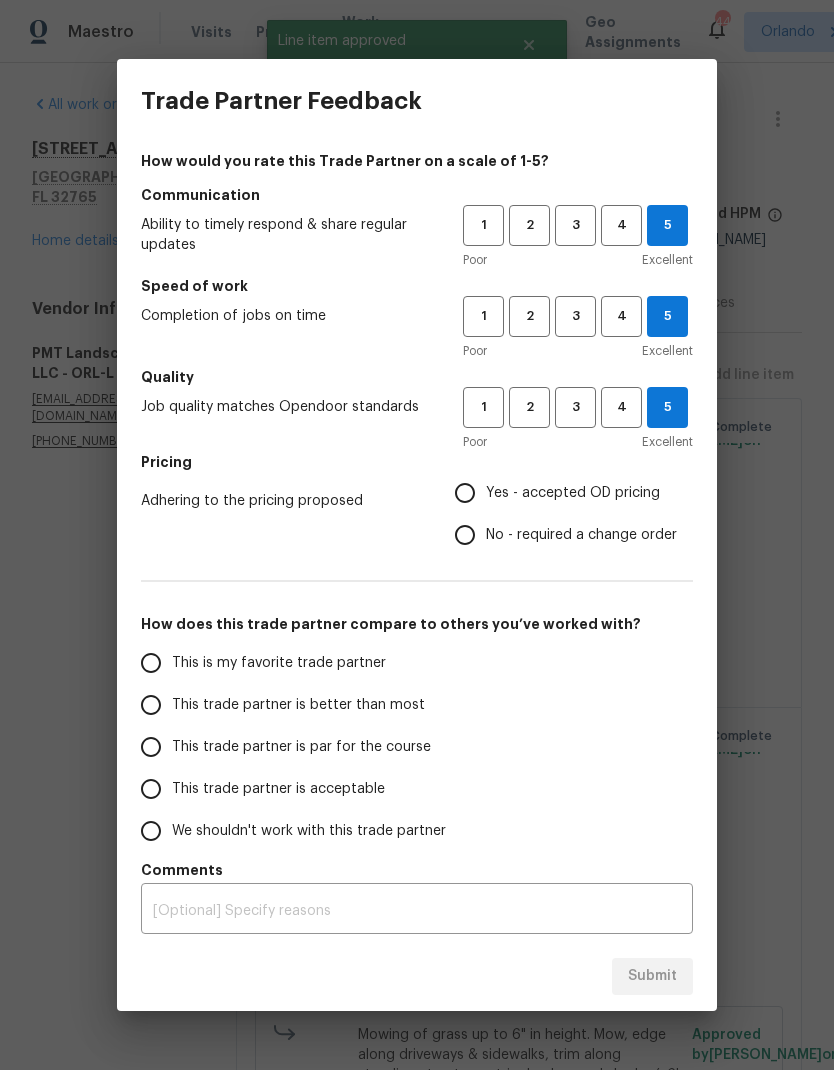 click on "Yes - accepted OD pricing" at bounding box center (465, 493) 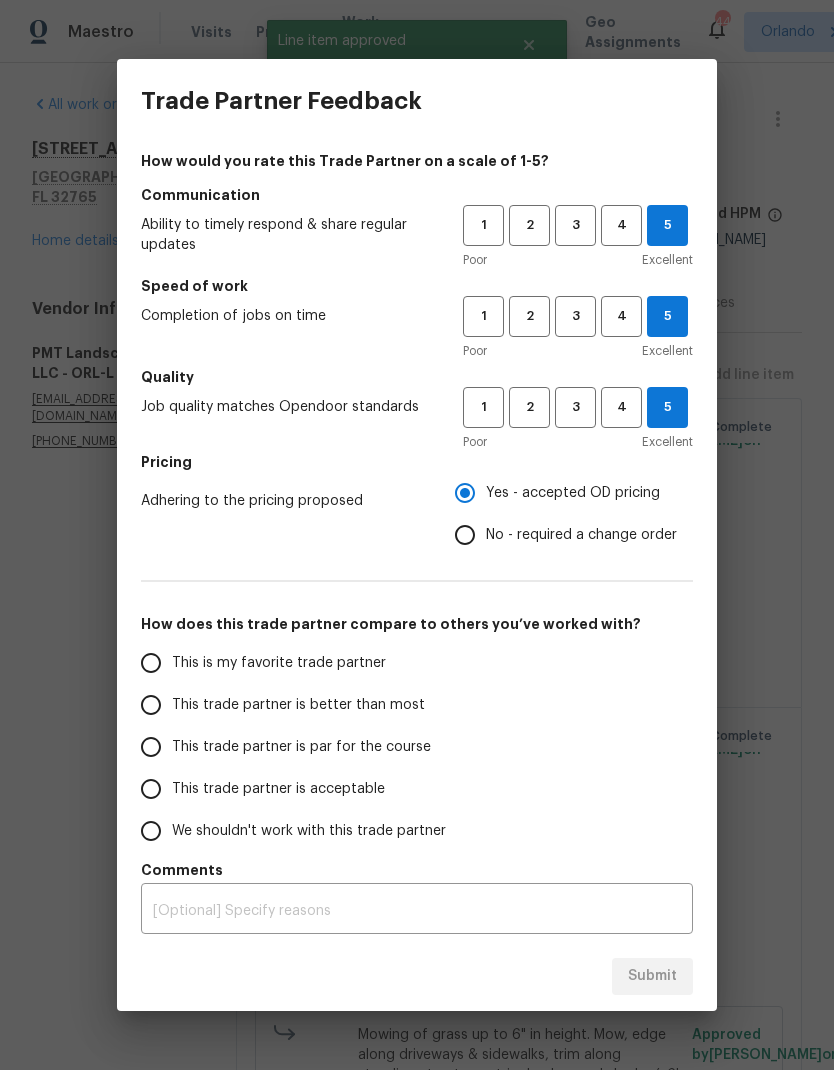 click on "This is my favorite trade partner" at bounding box center (279, 663) 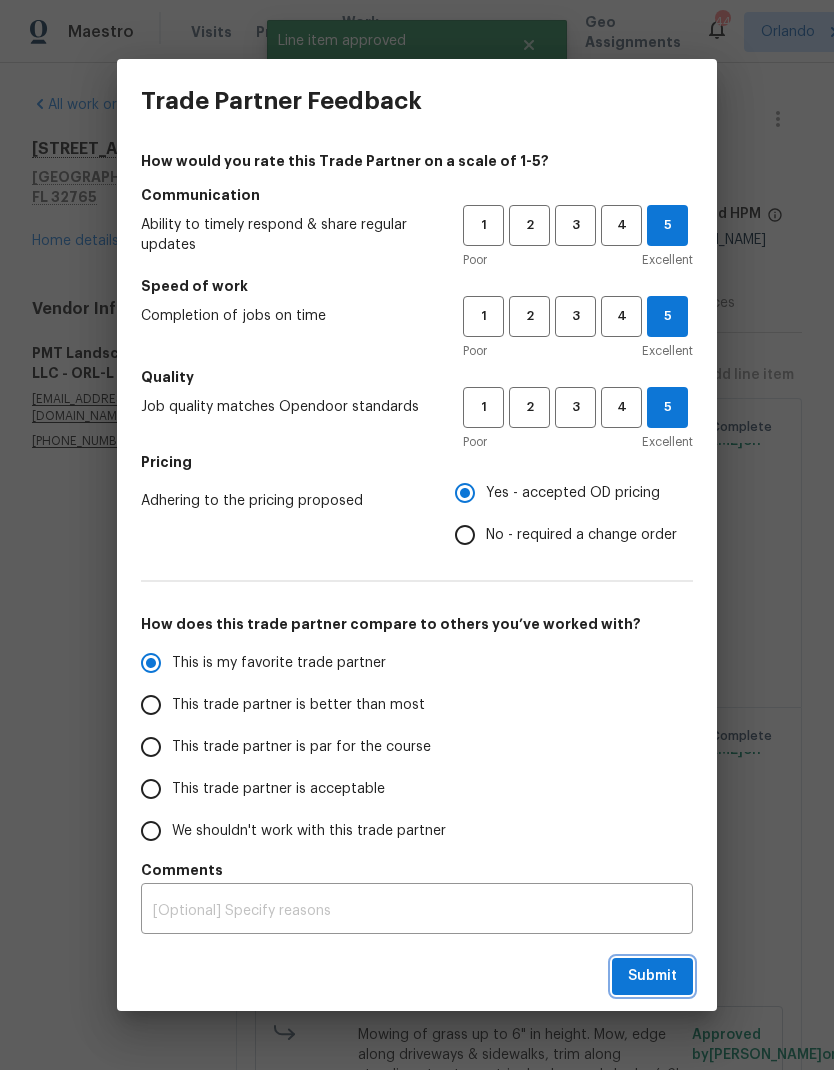 click on "Submit" at bounding box center (652, 976) 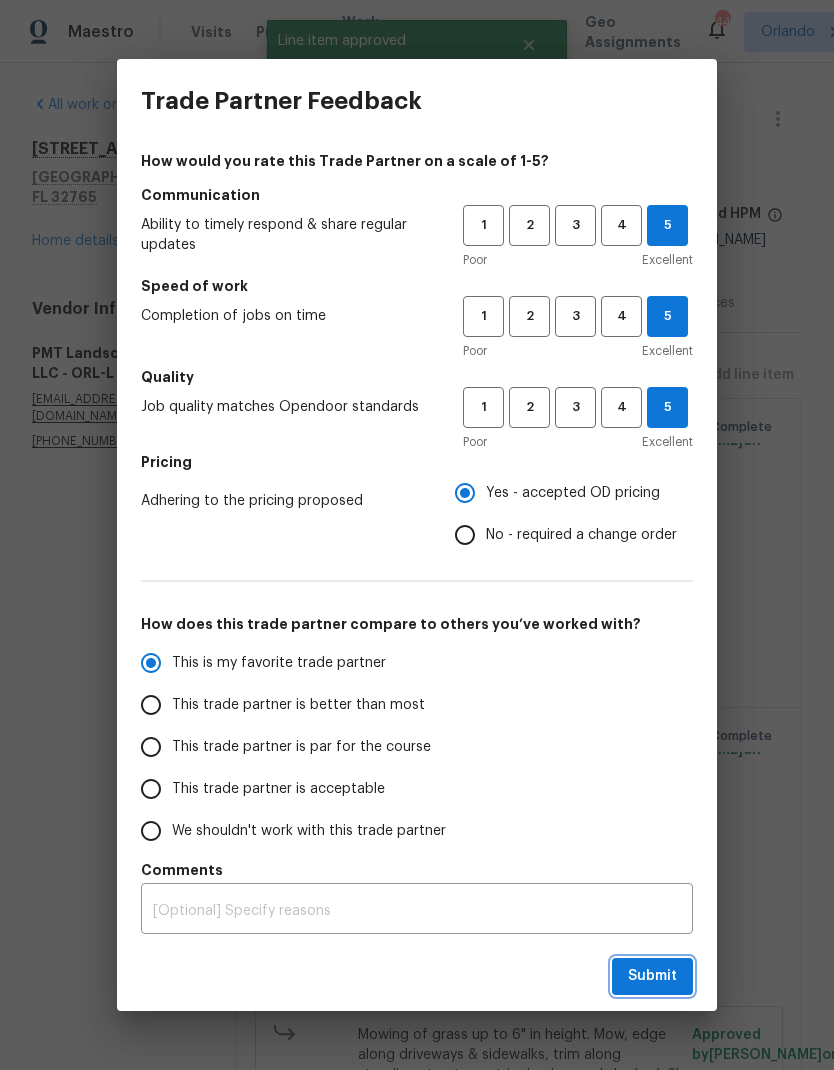 radio on "true" 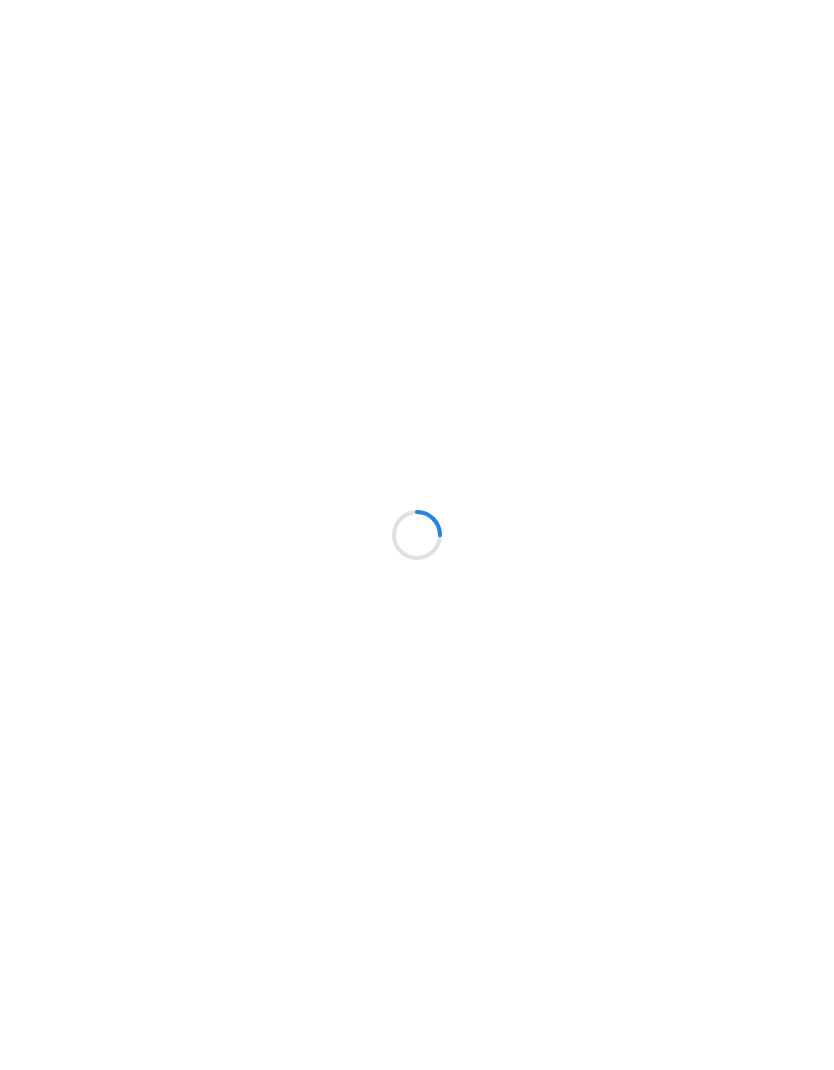 scroll, scrollTop: 0, scrollLeft: 0, axis: both 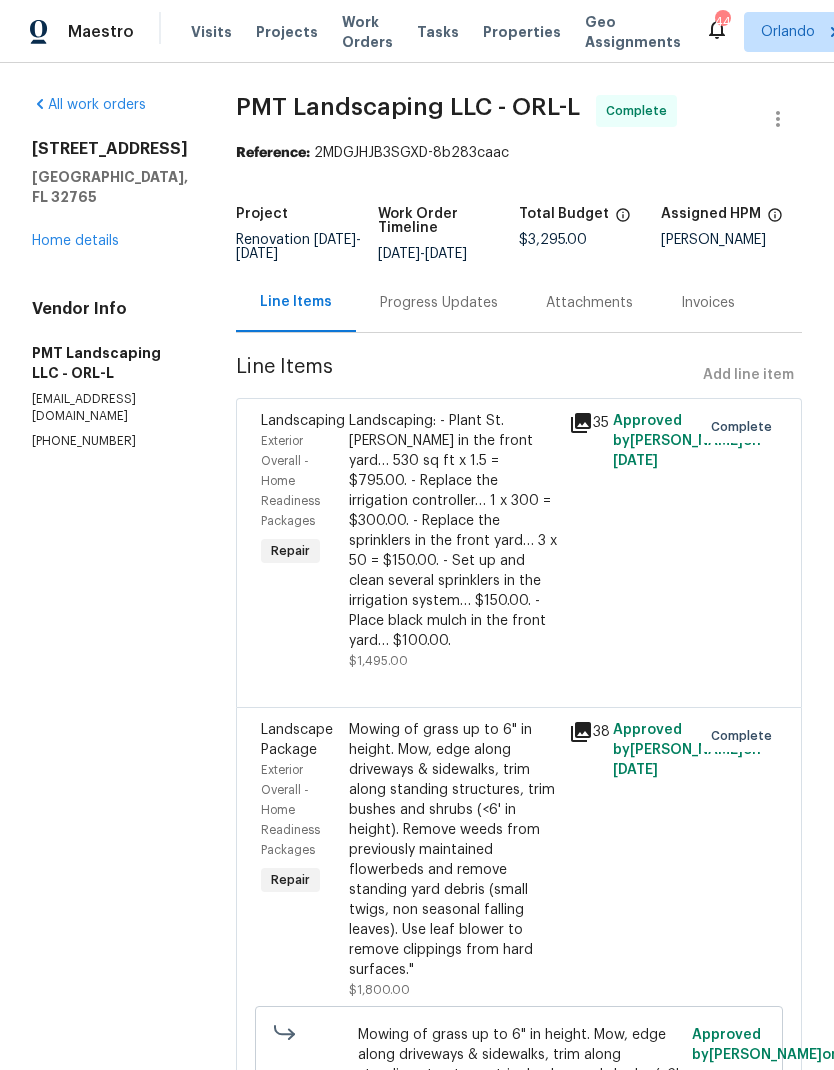 click on "Home details" at bounding box center (75, 241) 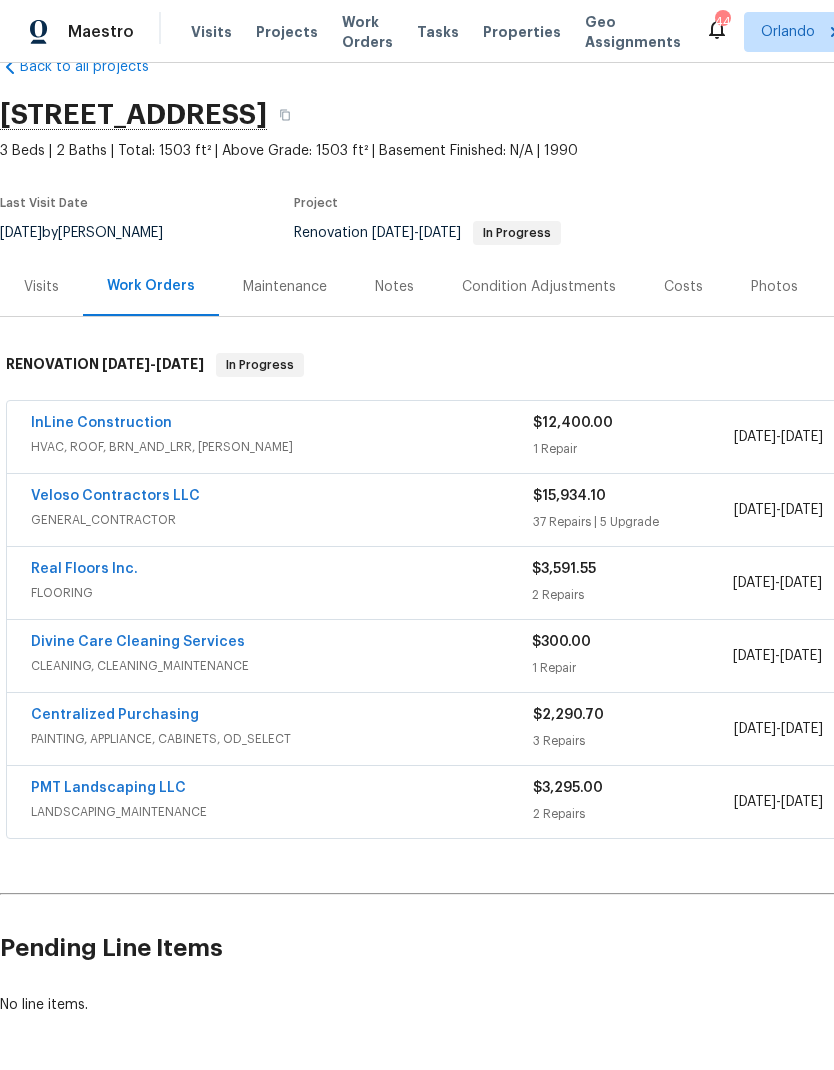 scroll, scrollTop: 46, scrollLeft: 0, axis: vertical 